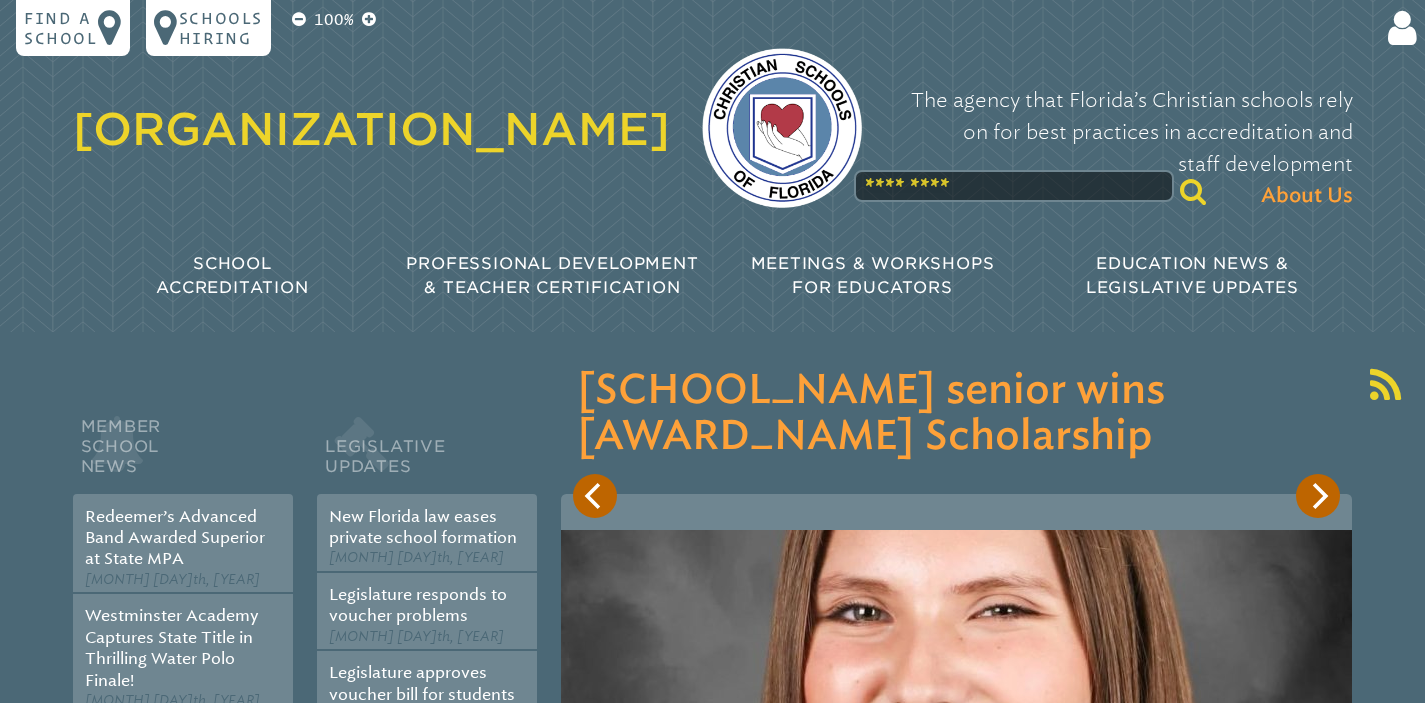 scroll, scrollTop: 0, scrollLeft: 0, axis: both 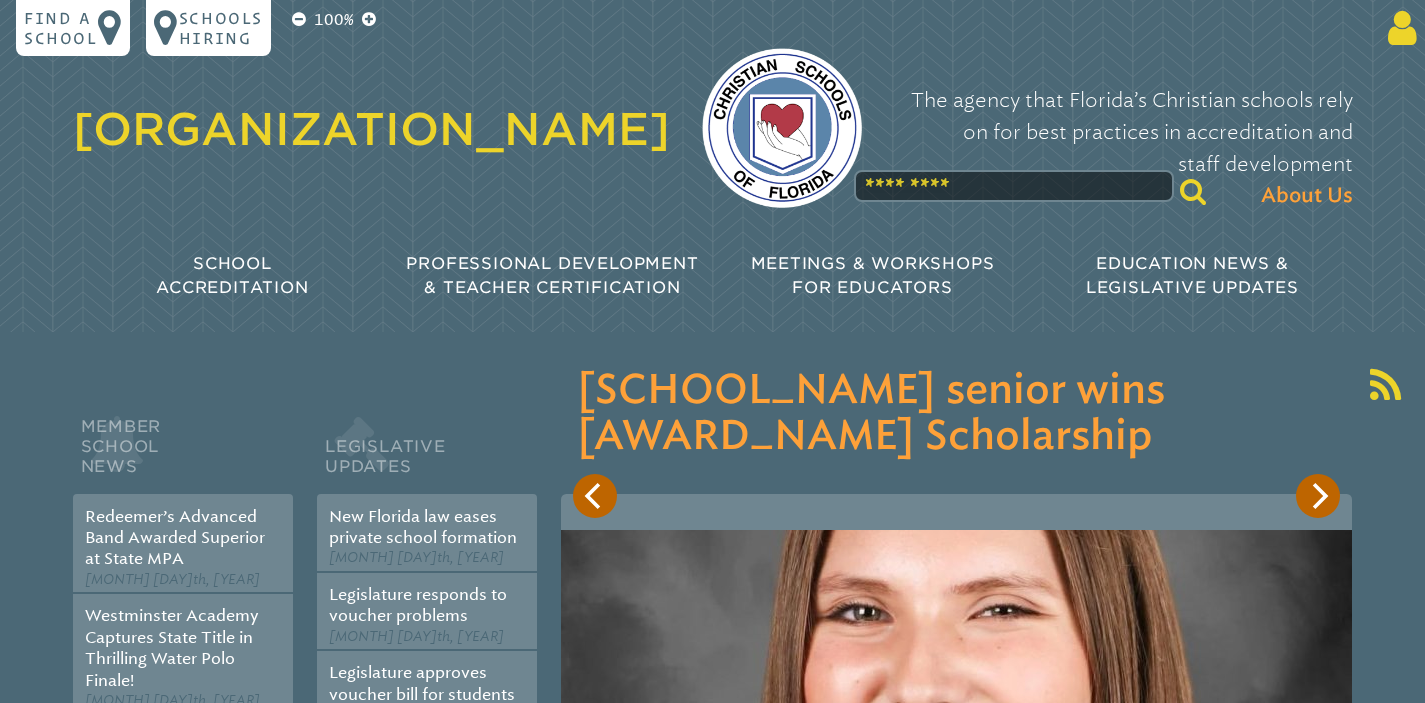 click at bounding box center [1398, 28] 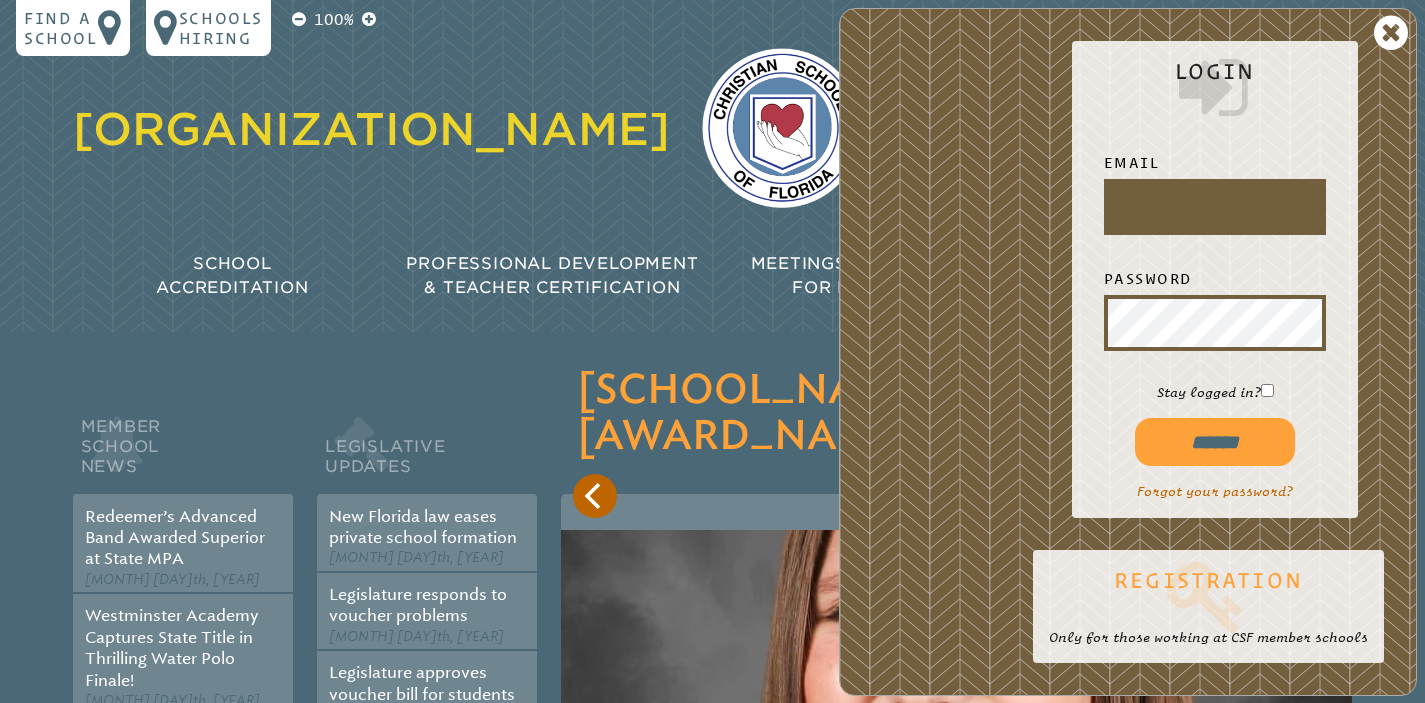 click at bounding box center (1208, 596) 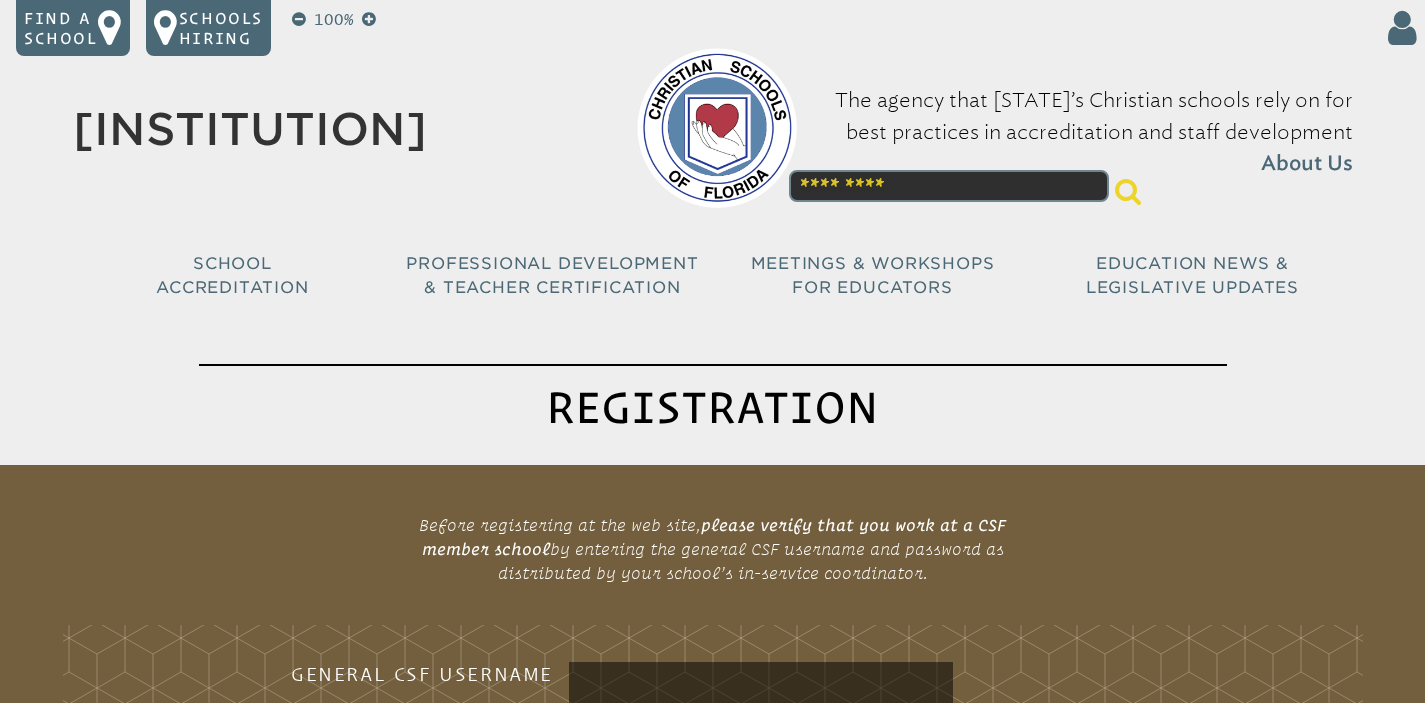 scroll, scrollTop: 0, scrollLeft: 0, axis: both 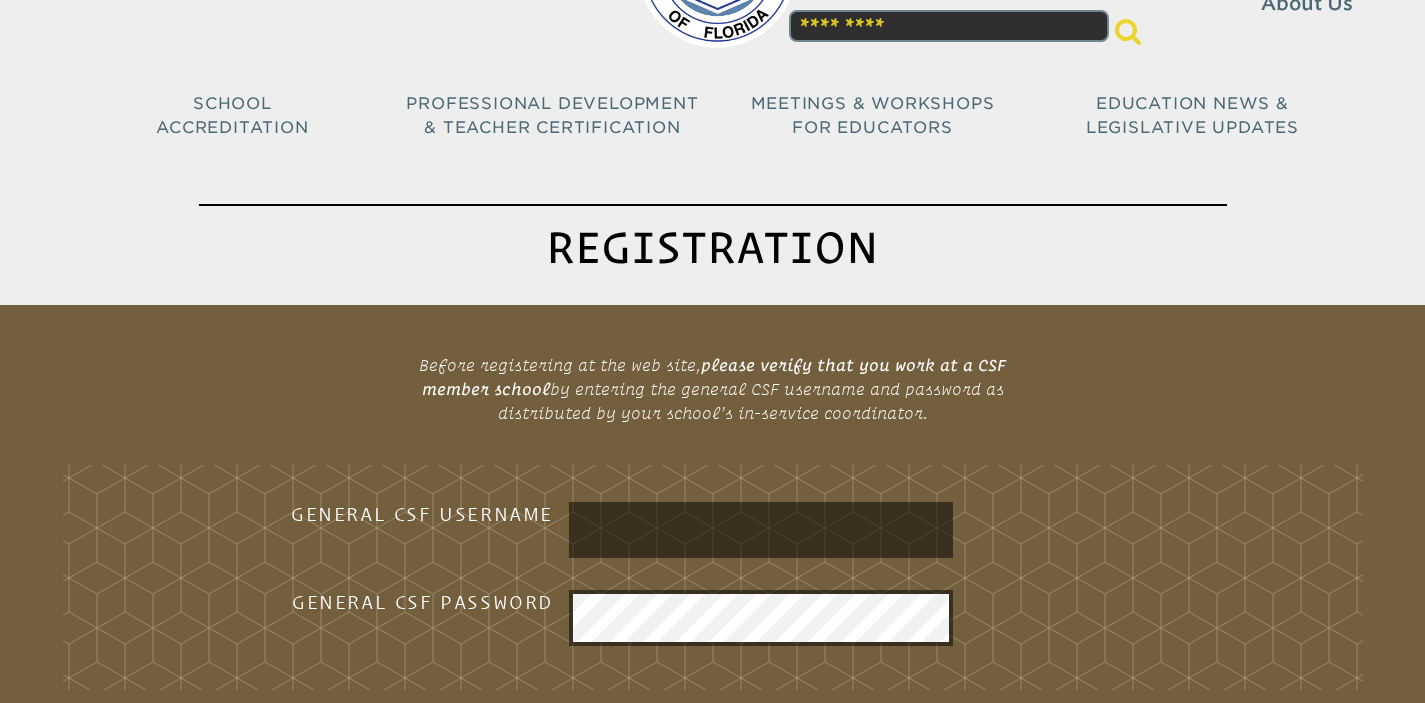 click at bounding box center (761, 530) 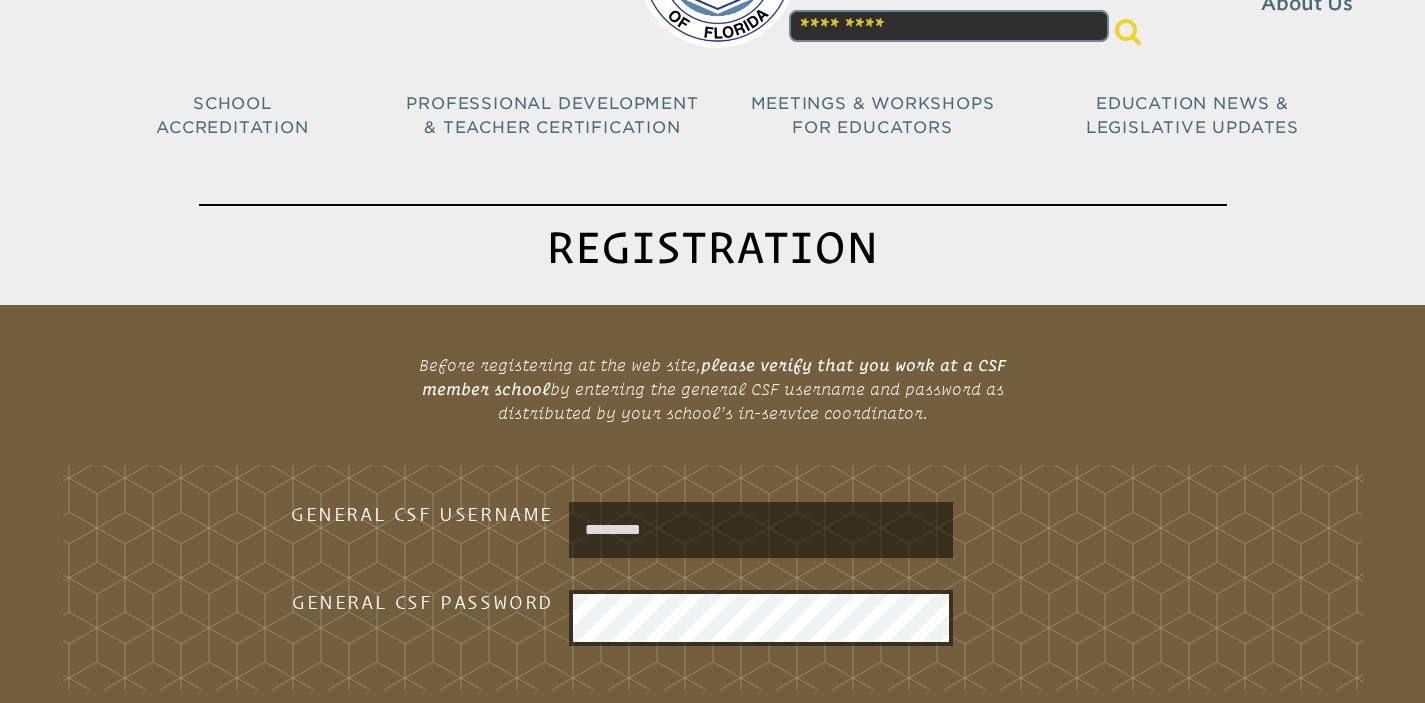 type on "*********" 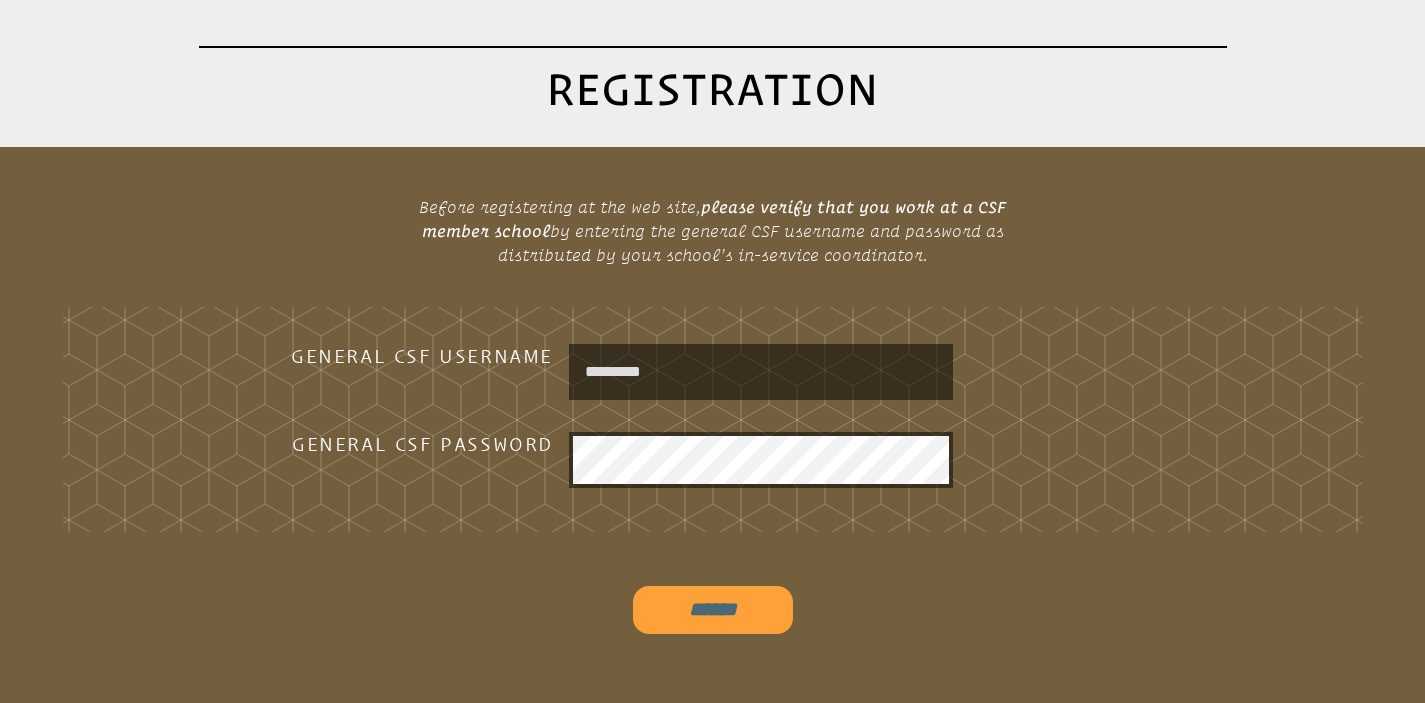 scroll, scrollTop: 320, scrollLeft: 0, axis: vertical 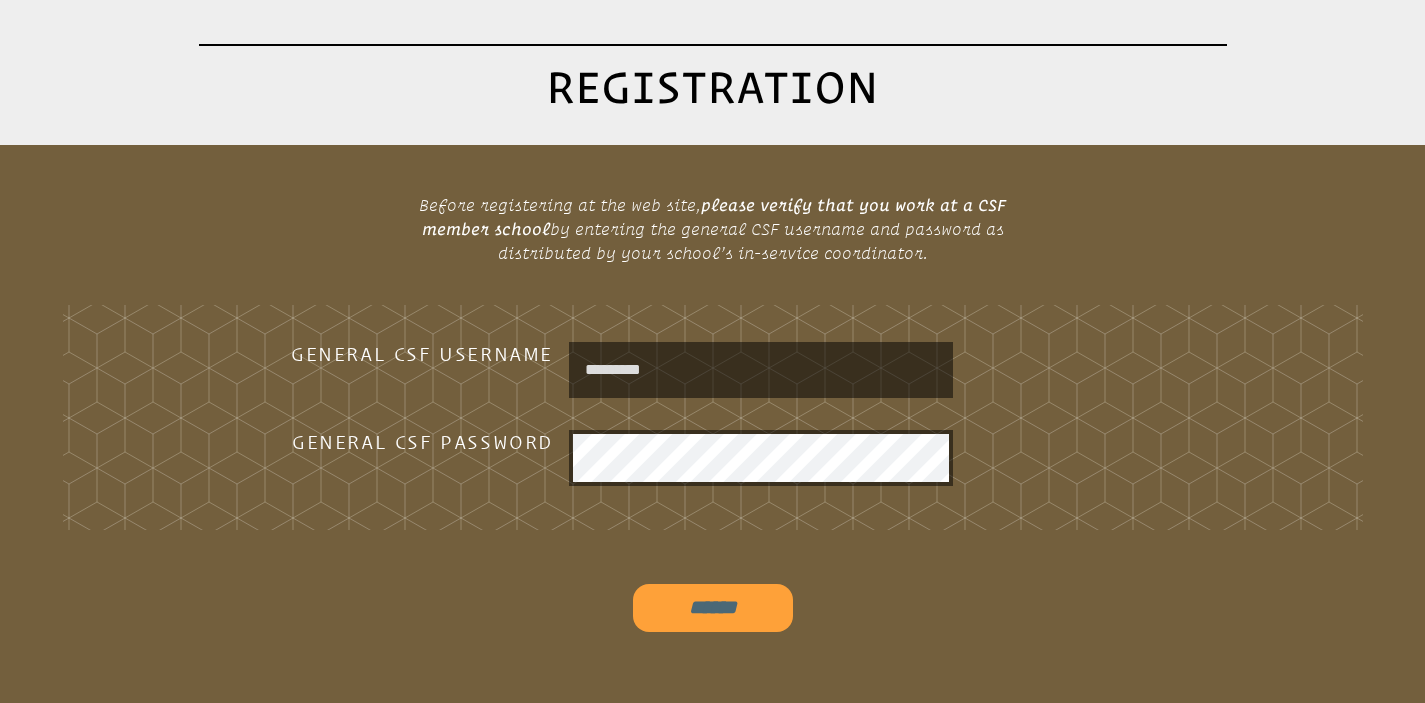 click on "******" at bounding box center (713, 608) 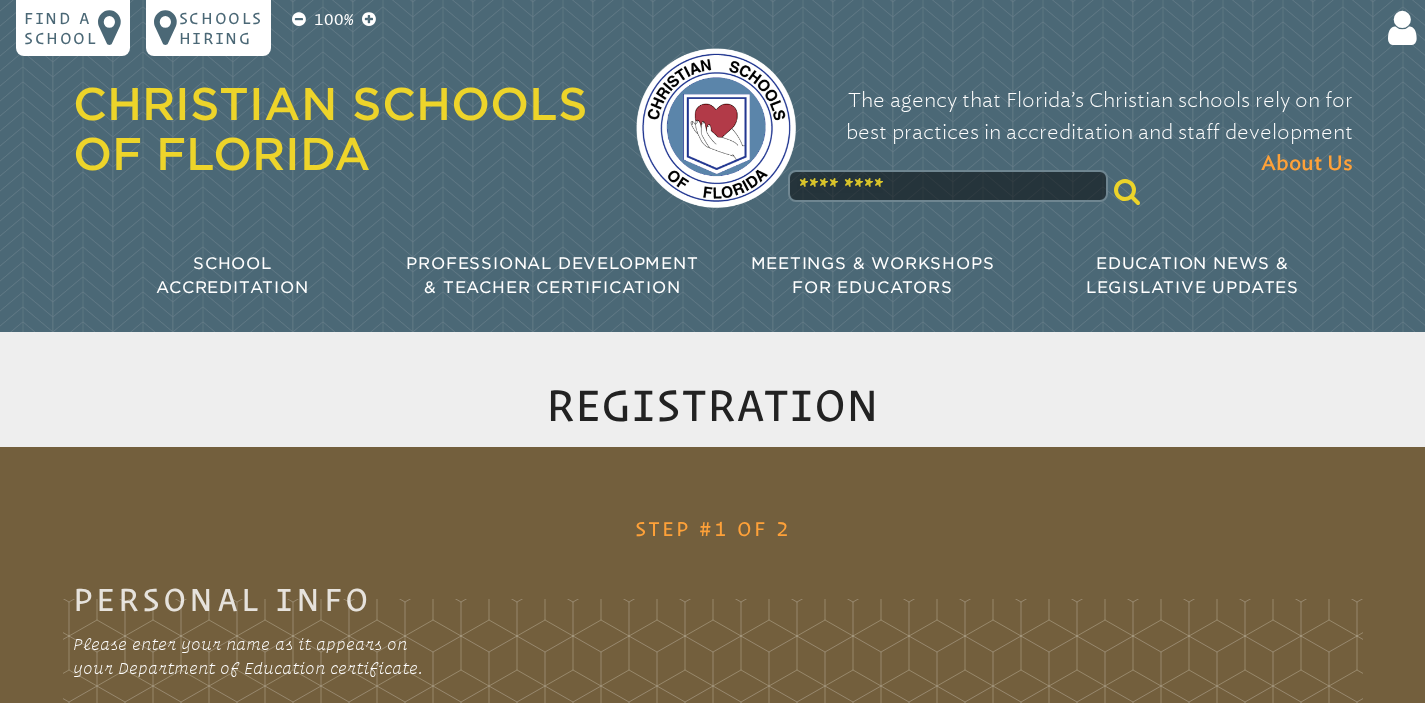 scroll, scrollTop: 320, scrollLeft: 0, axis: vertical 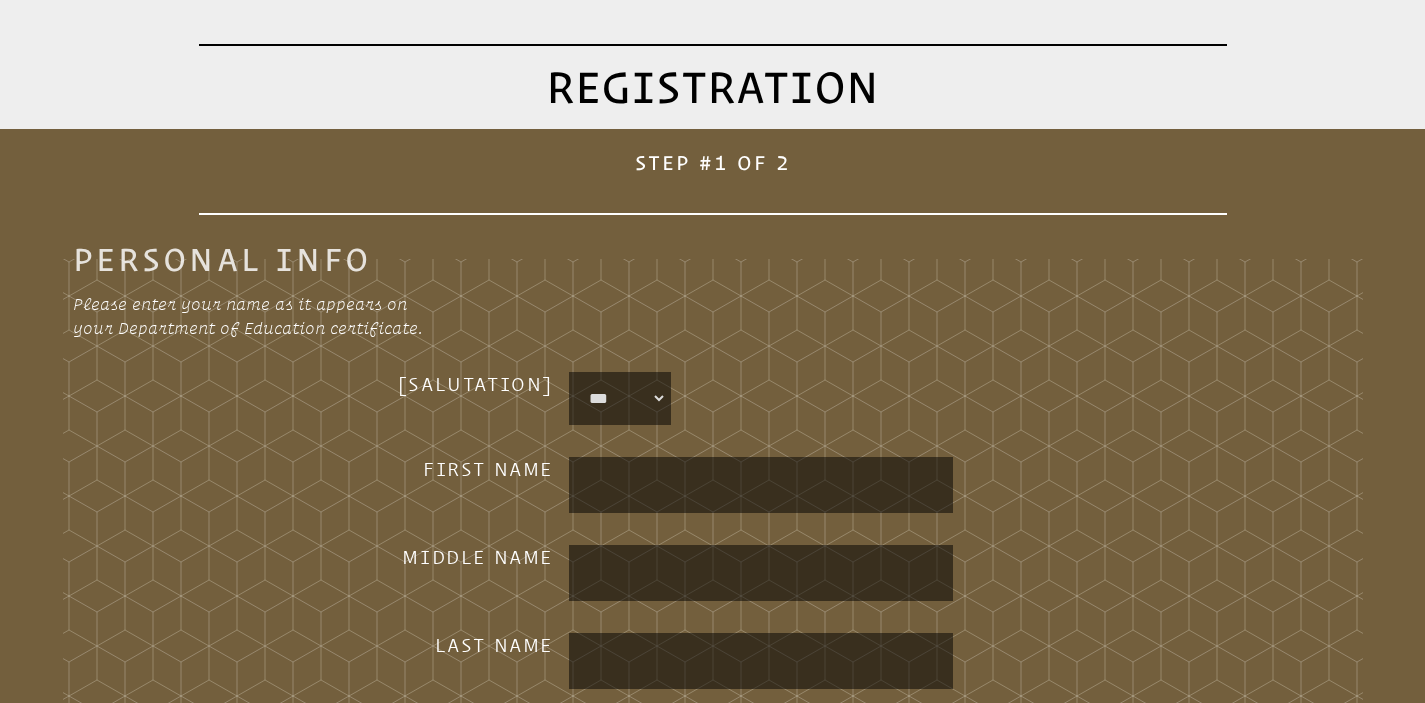 click on "***
****
***
***
****" at bounding box center [620, 398] 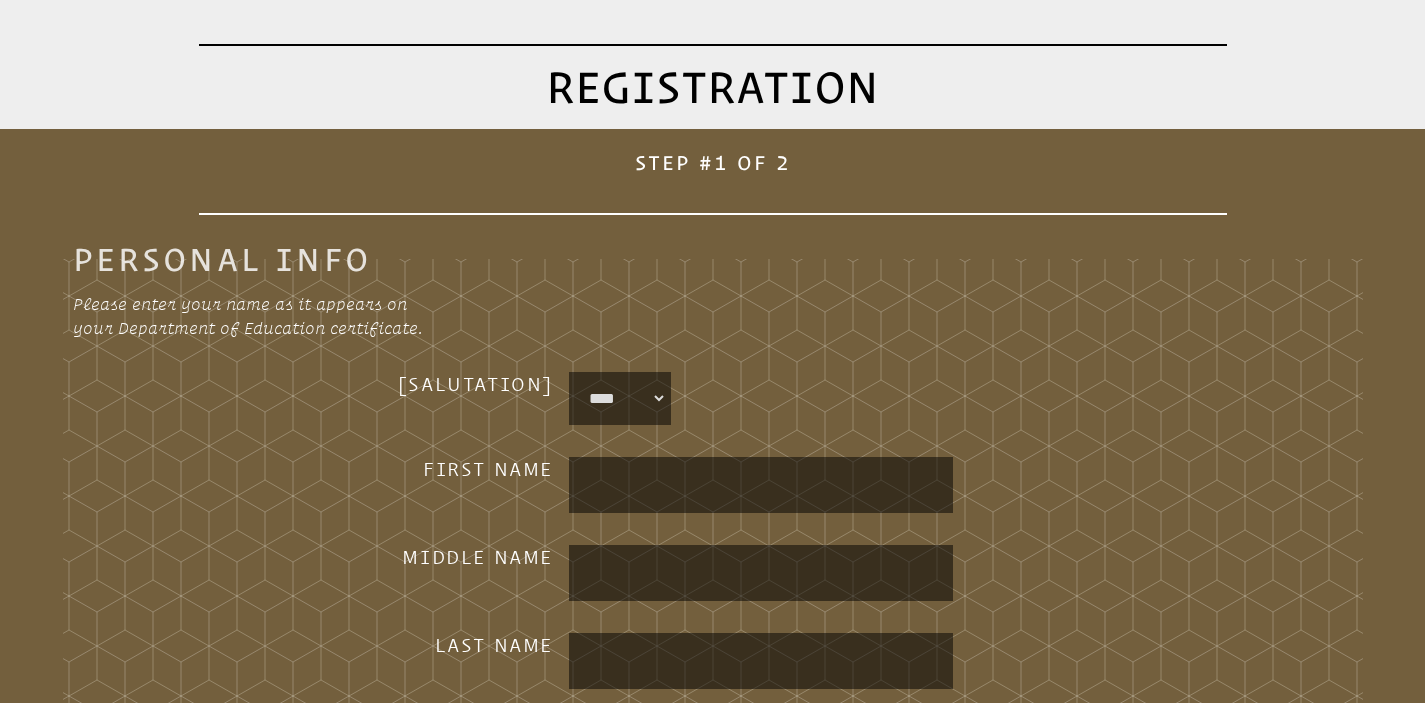 click at bounding box center [761, 485] 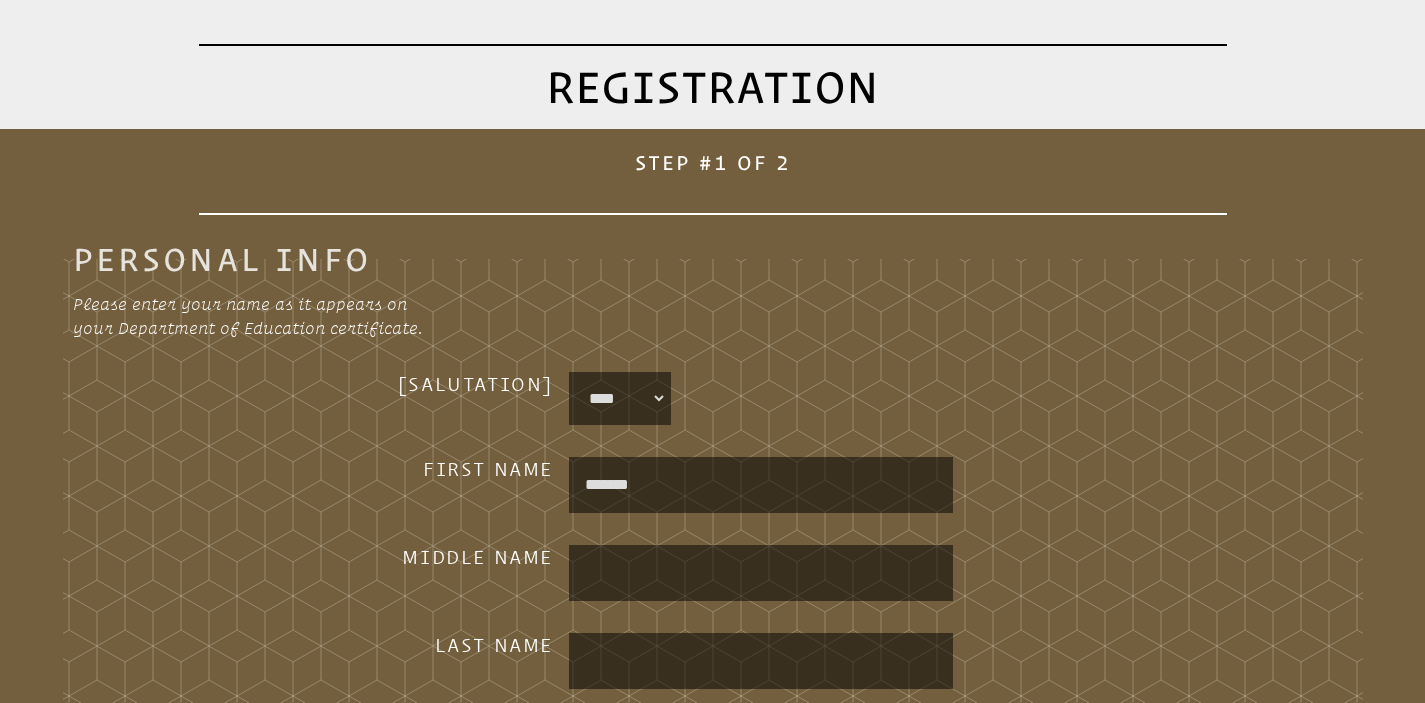 type on "*******" 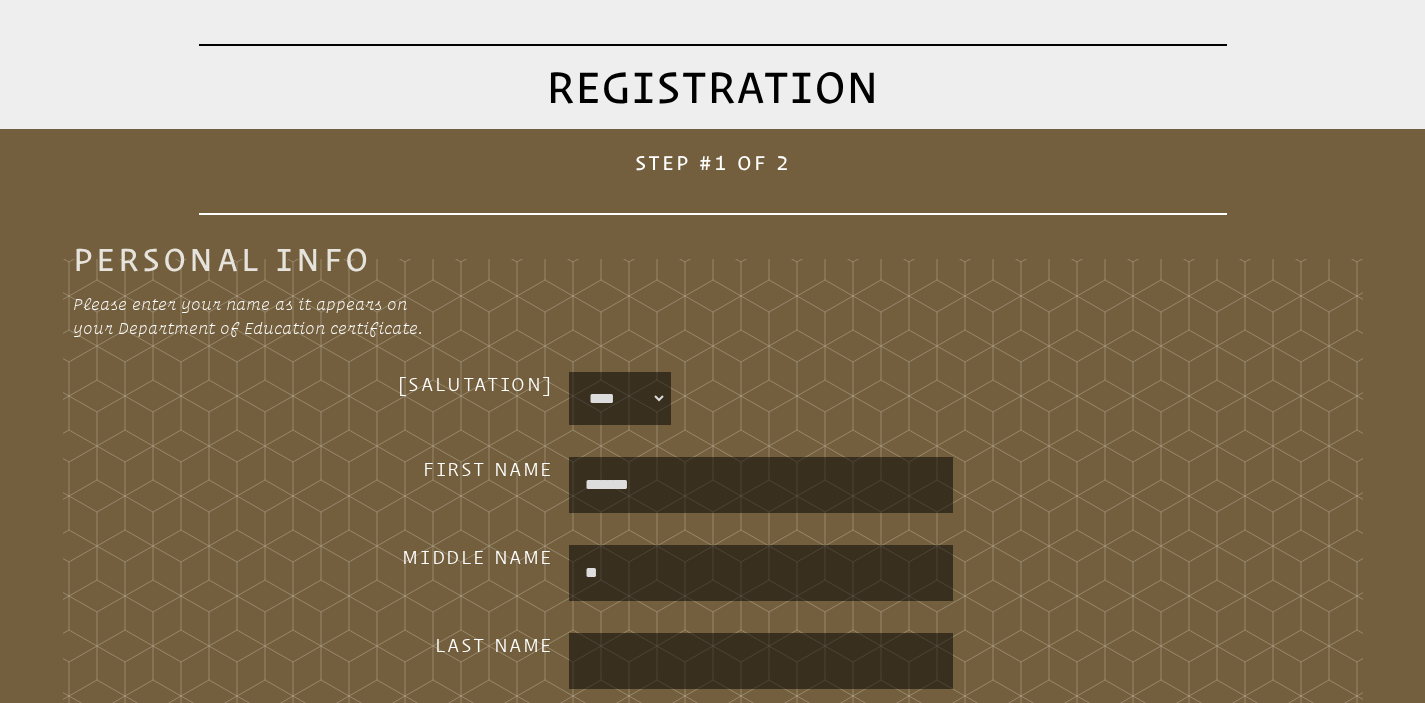 type on "**" 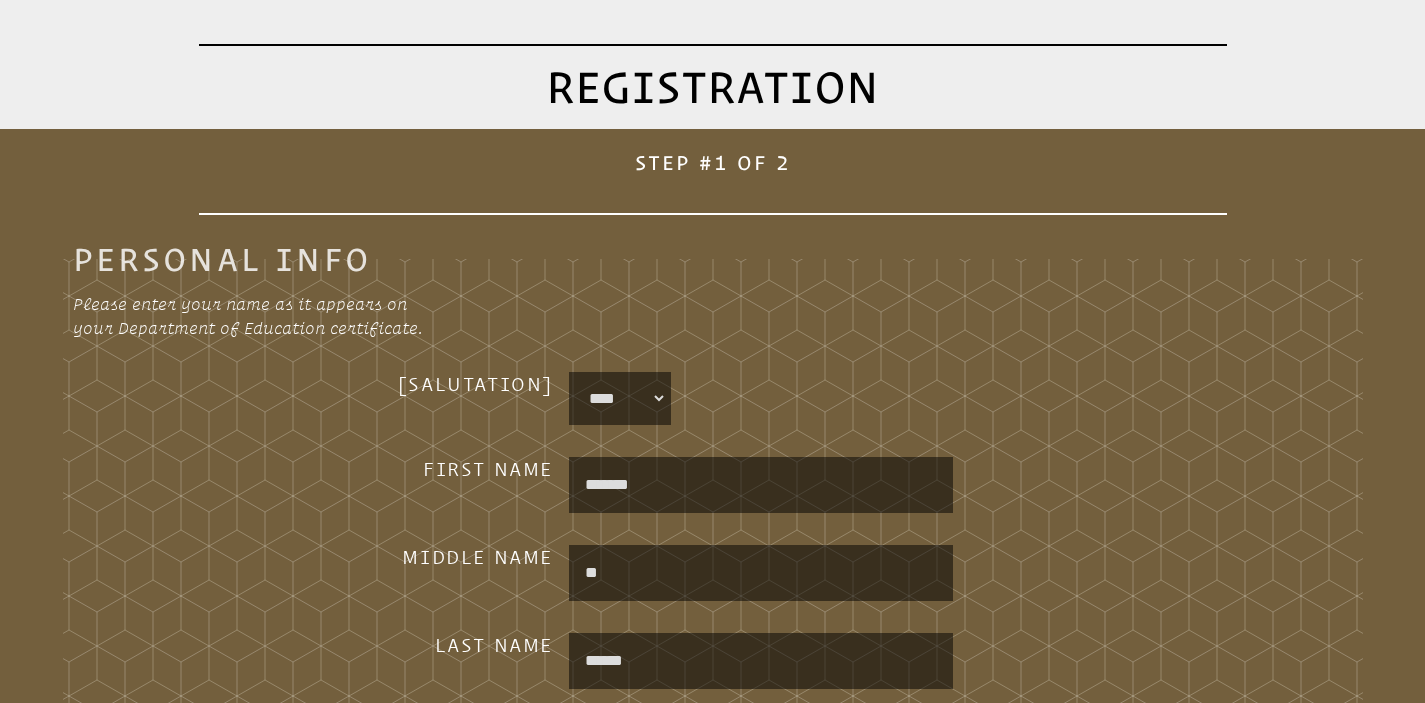 type on "******" 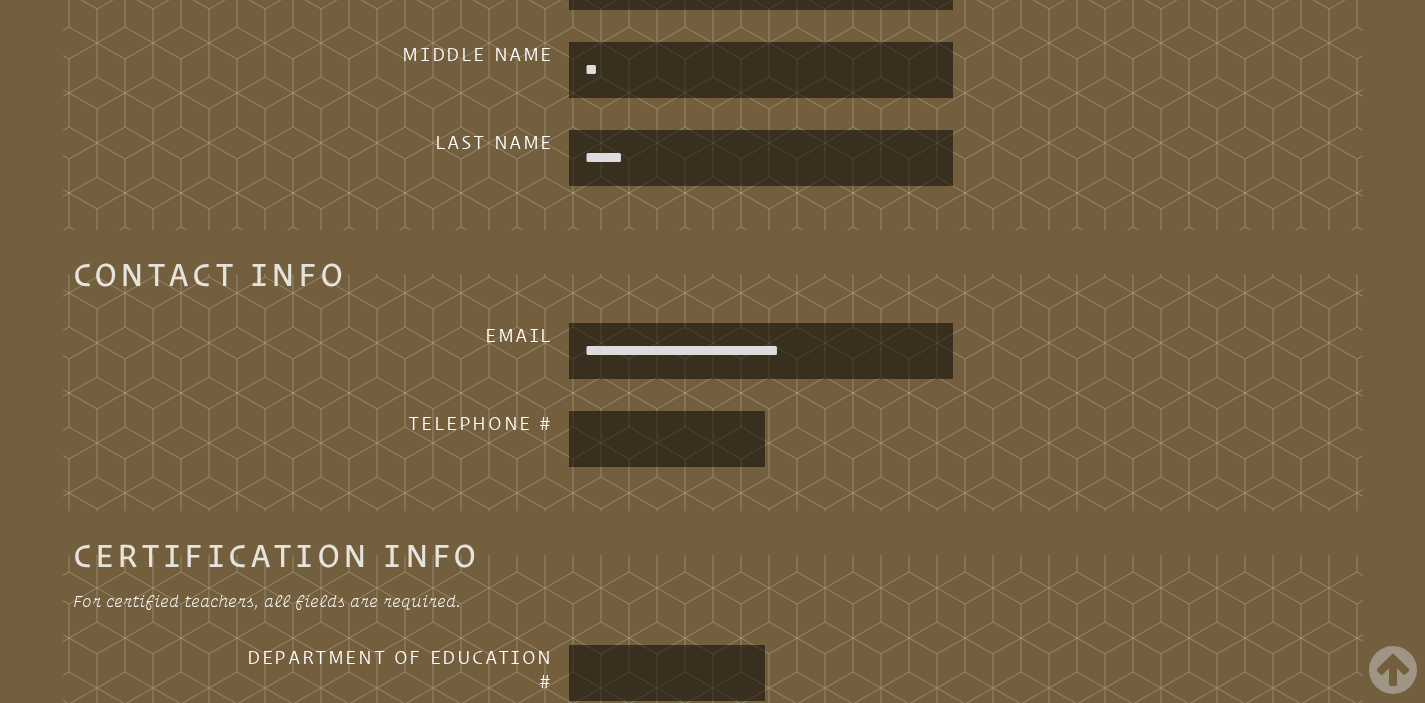 type on "**********" 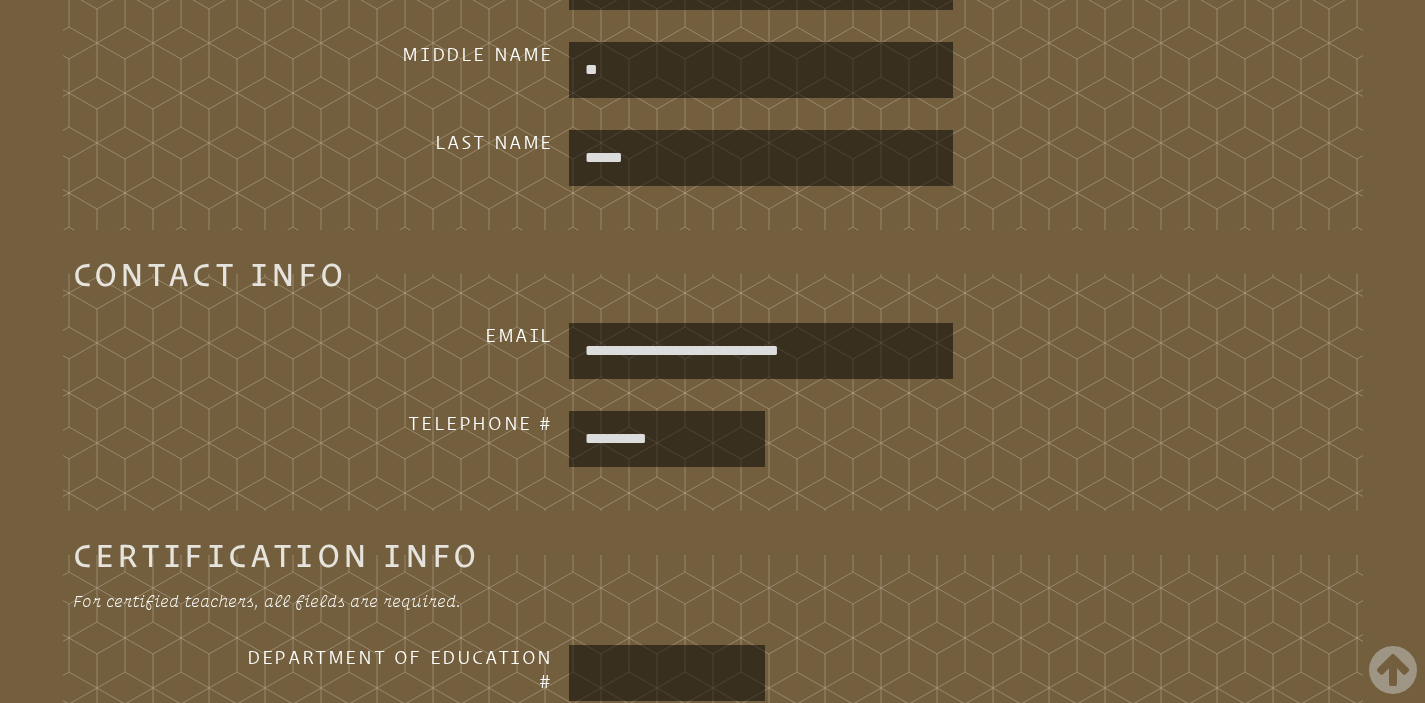 type on "**********" 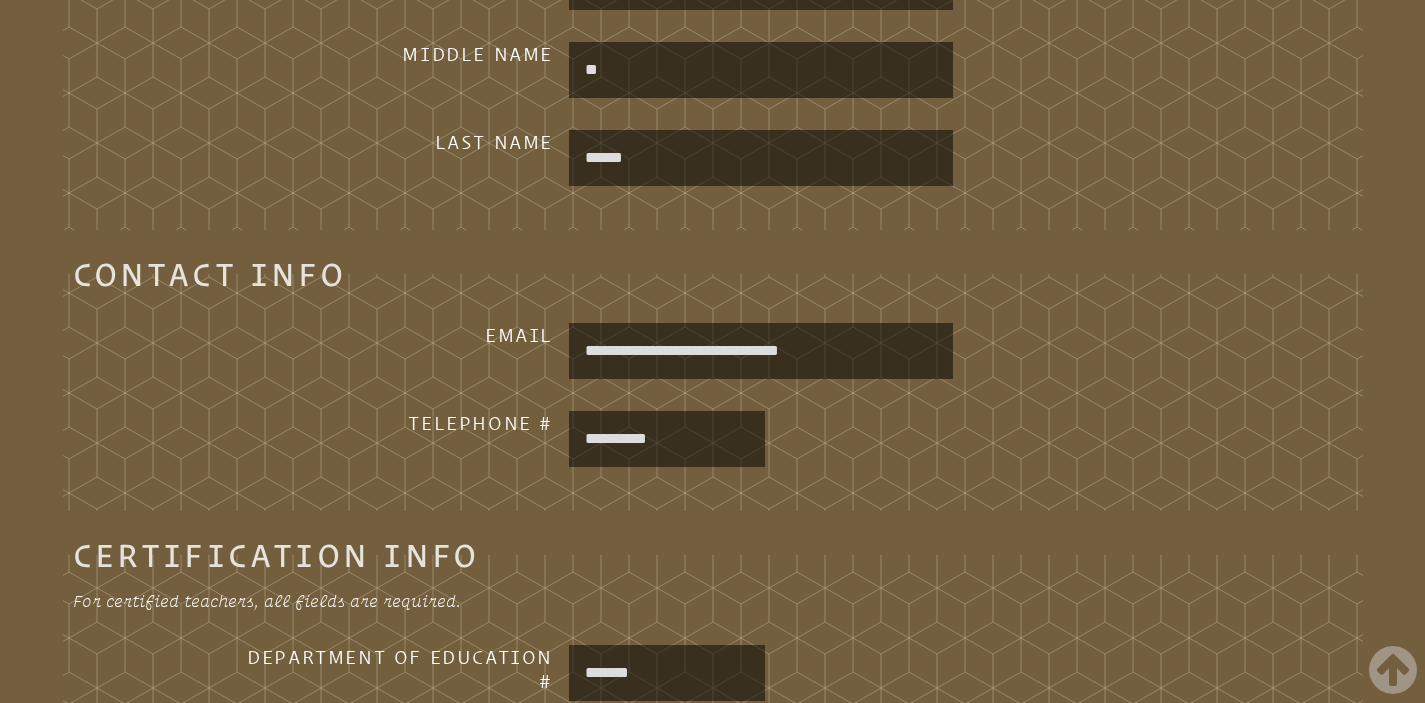 type on "*******" 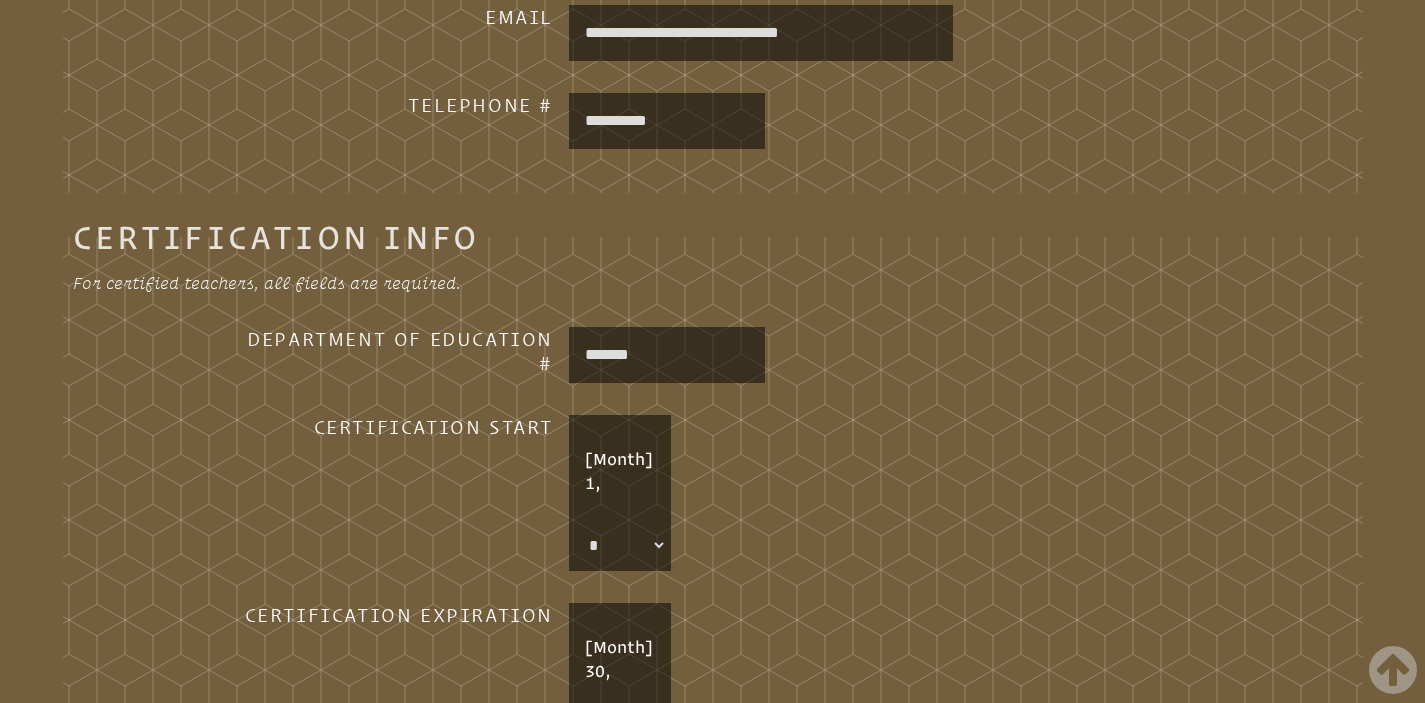 scroll, scrollTop: 1143, scrollLeft: 0, axis: vertical 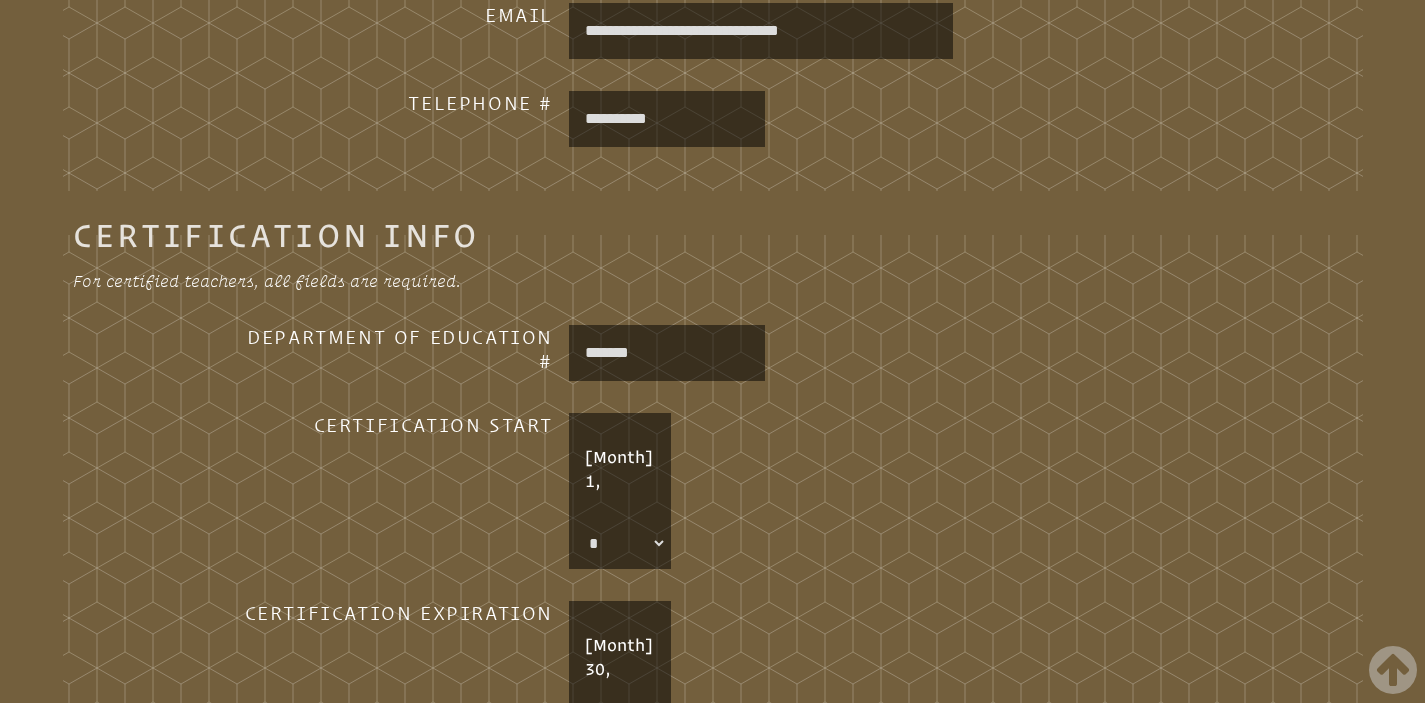 click on "Certification Info
For certified teachers, all fields are required.
Department of Education #
*******
Certification Start
July 1,
*
****
****
****
****
****
****
****
**** **** **** **** **** **** **** **** **** *" at bounding box center [713, 512] 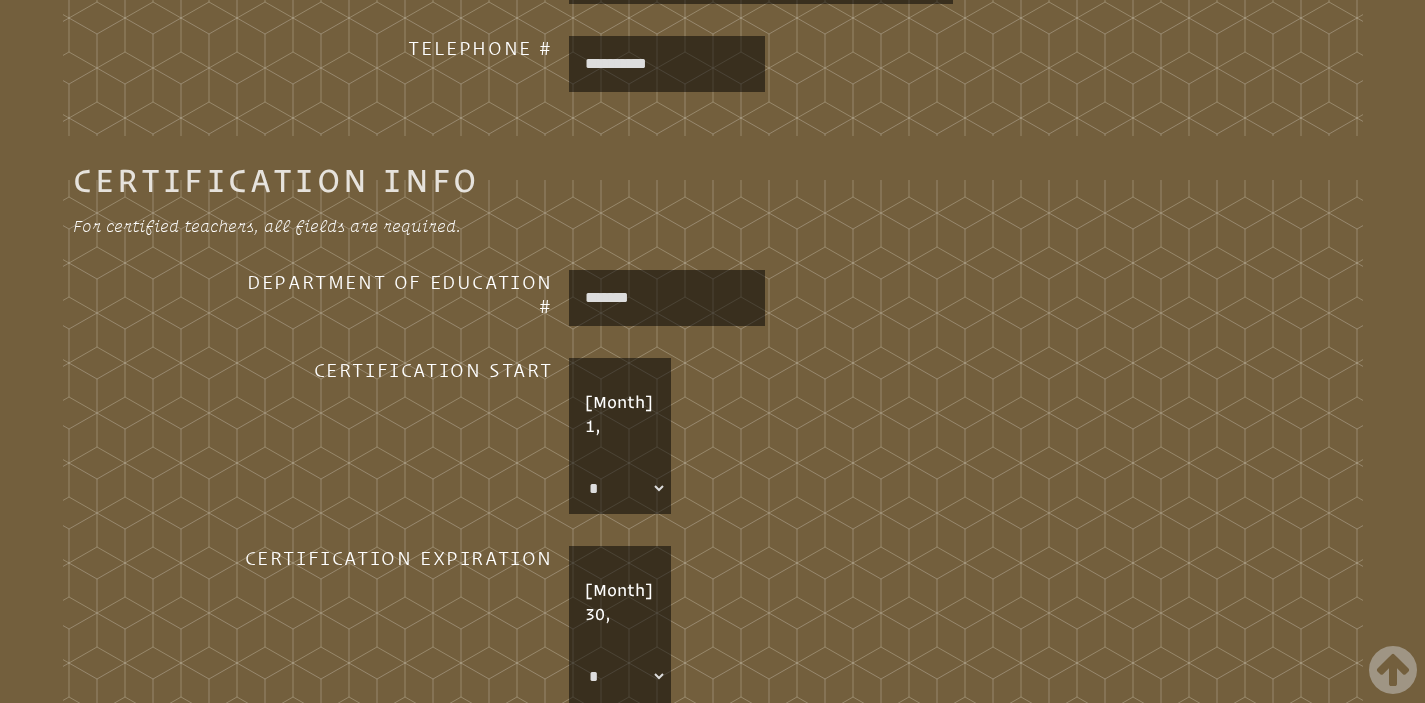 scroll, scrollTop: 1223, scrollLeft: 0, axis: vertical 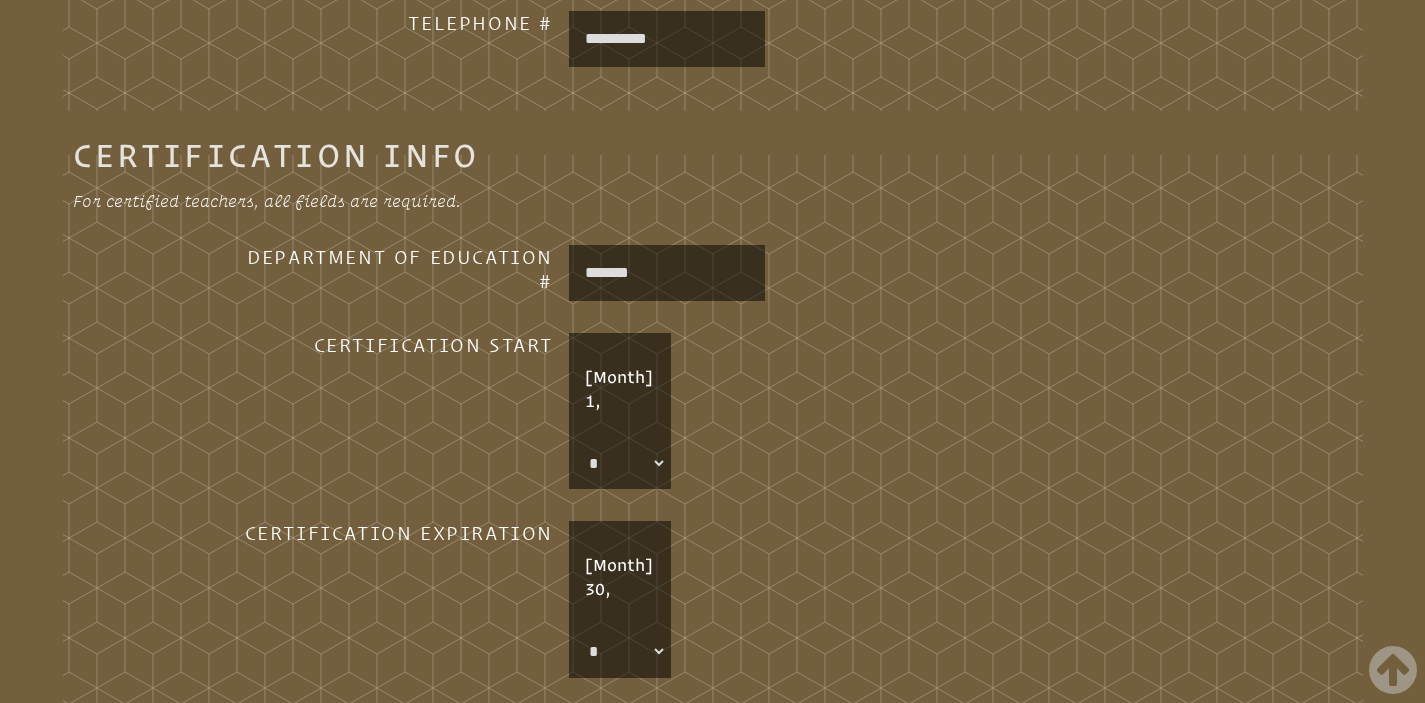 click on "*
****
****
****
****
****
****
****
****
****
****
****
****
**** **** **** **** **** **** **** **** **** **** ****" at bounding box center [620, 651] 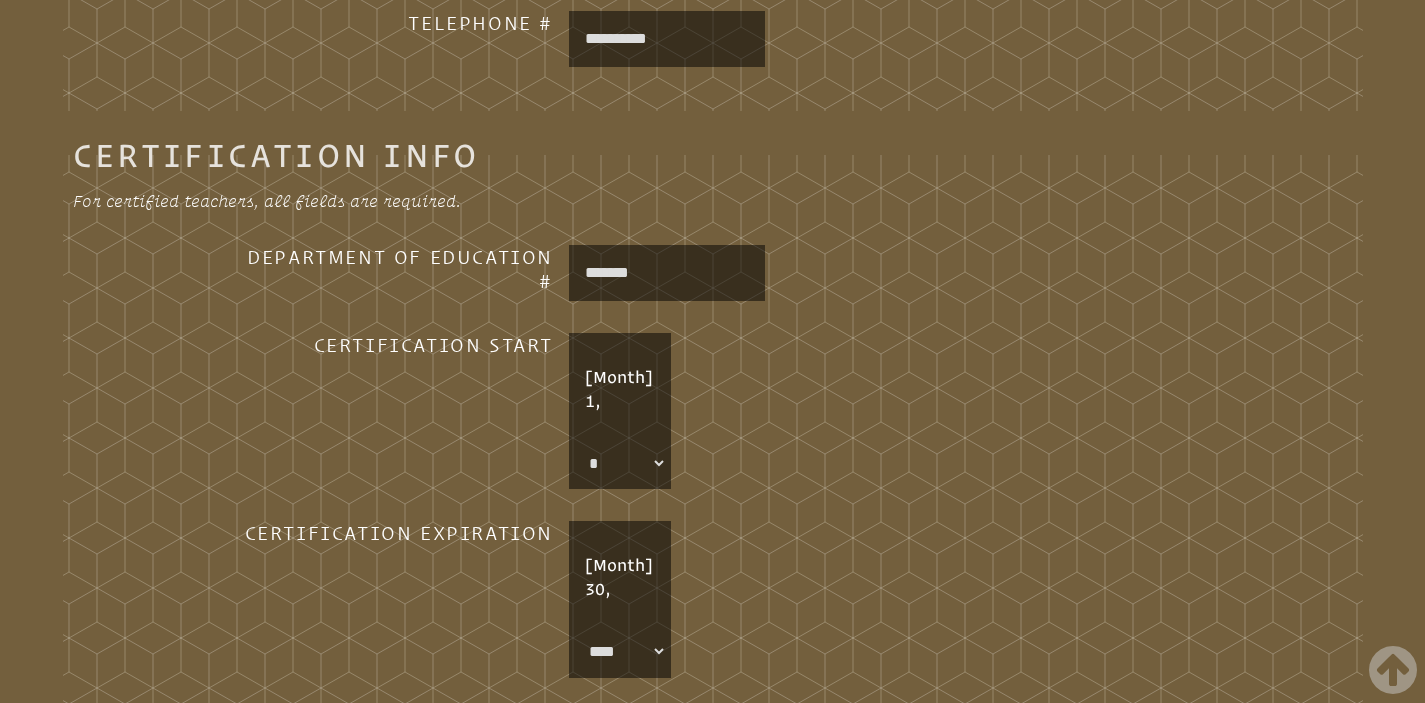 click on "Certification Info
For certified teachers, all fields are required.
Department of Education #
*******
Certification Start
July 1,
*
****
****
****
****
****
****
****
**** **** **** **** **** **** **** **** **** *" at bounding box center [713, 432] 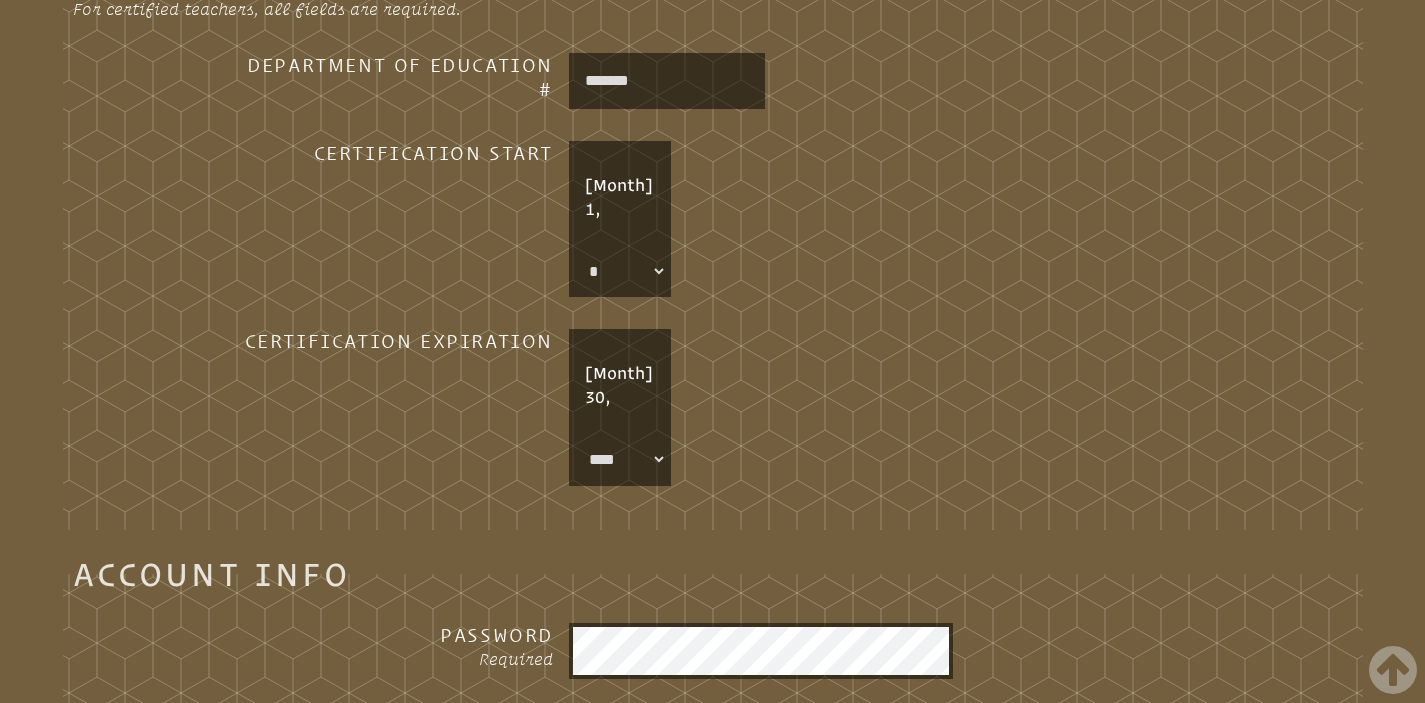 scroll, scrollTop: 1423, scrollLeft: 0, axis: vertical 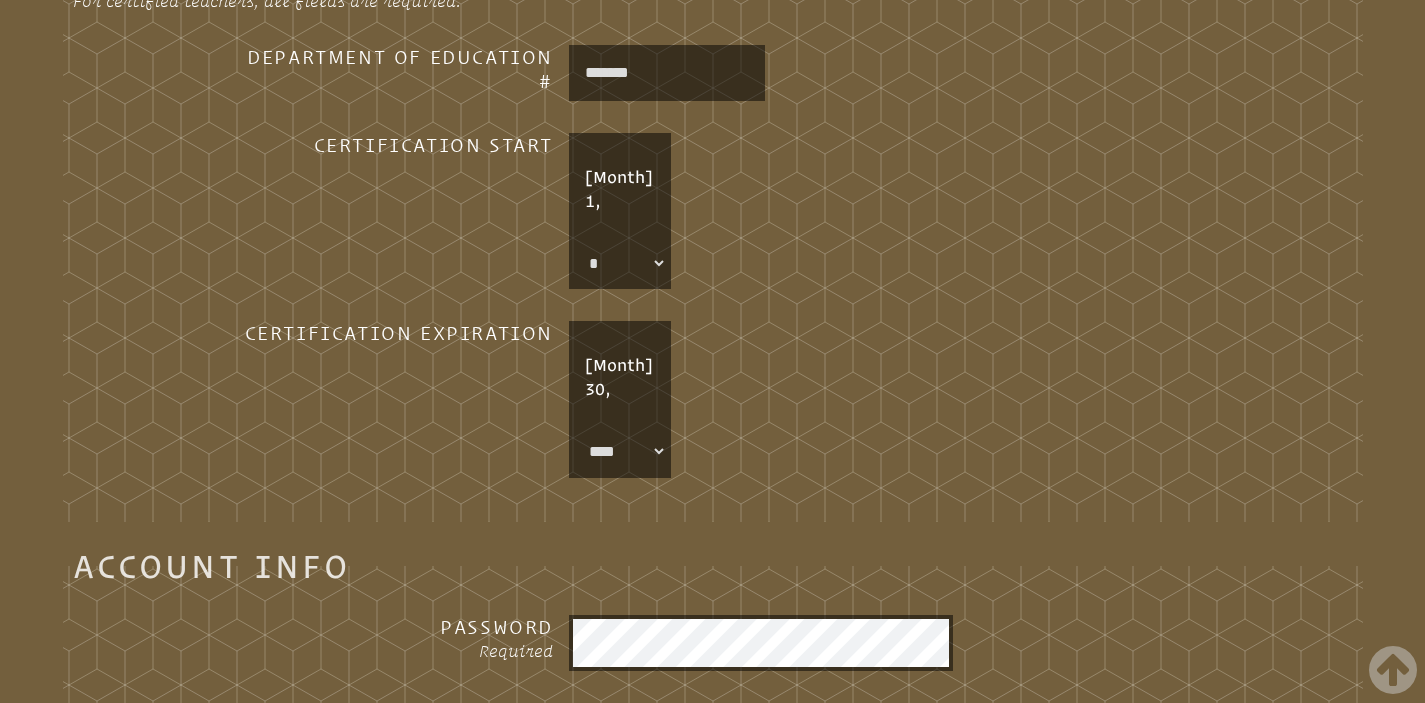 click on "July 1," at bounding box center [620, 189] 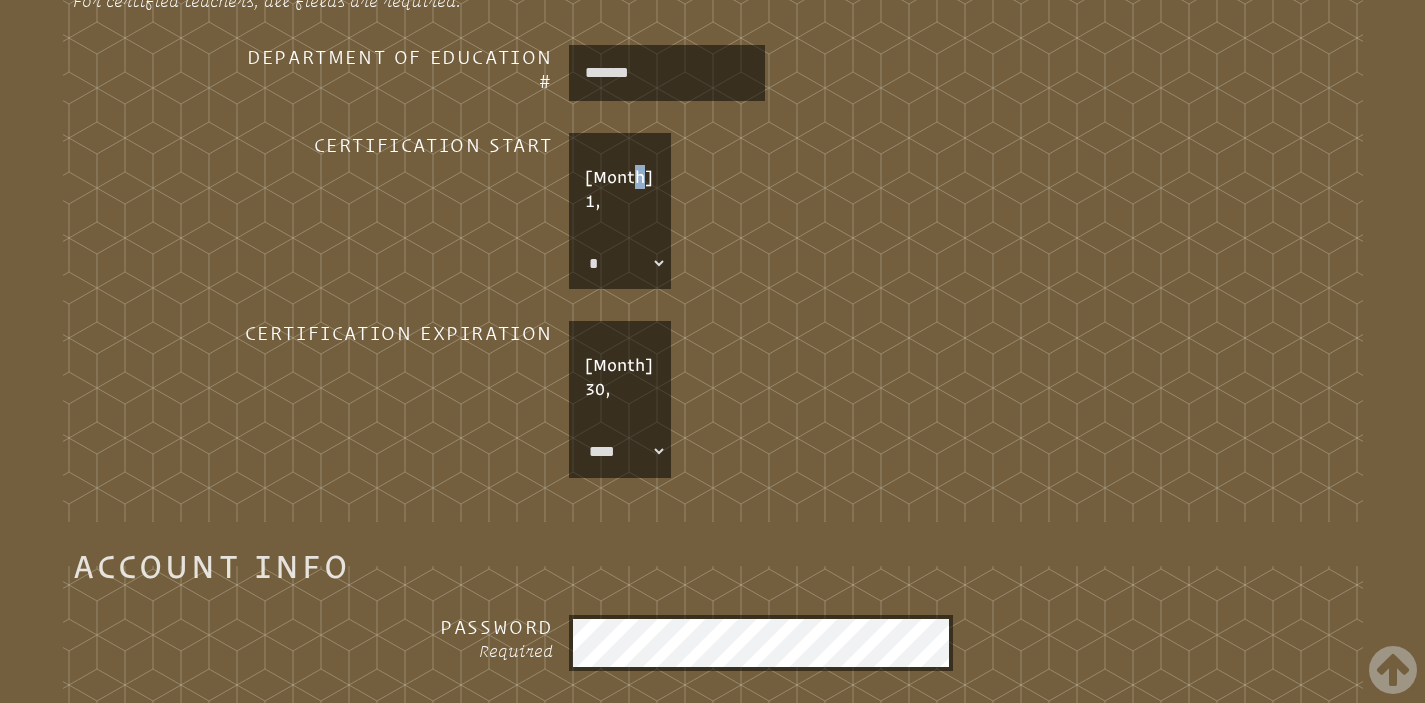 click on "July 1," at bounding box center [620, 189] 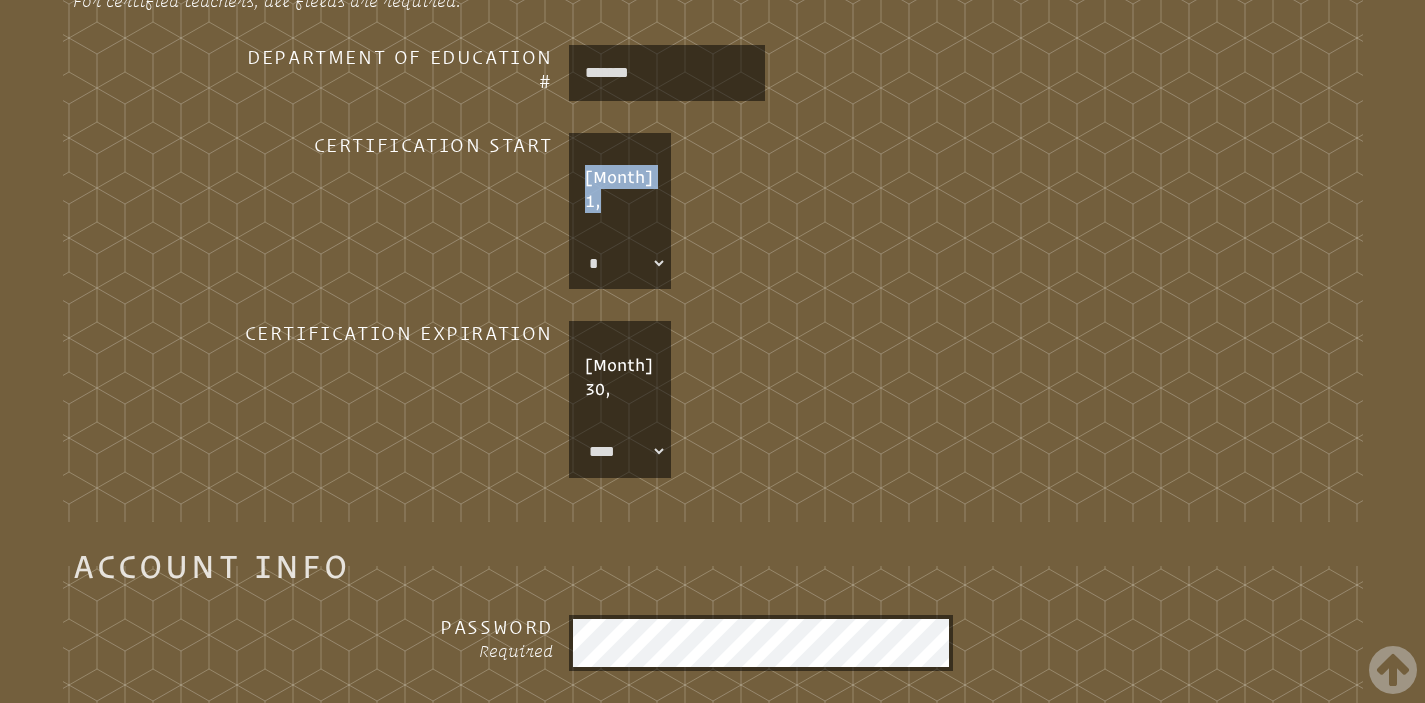 click on "July 1," at bounding box center [620, 189] 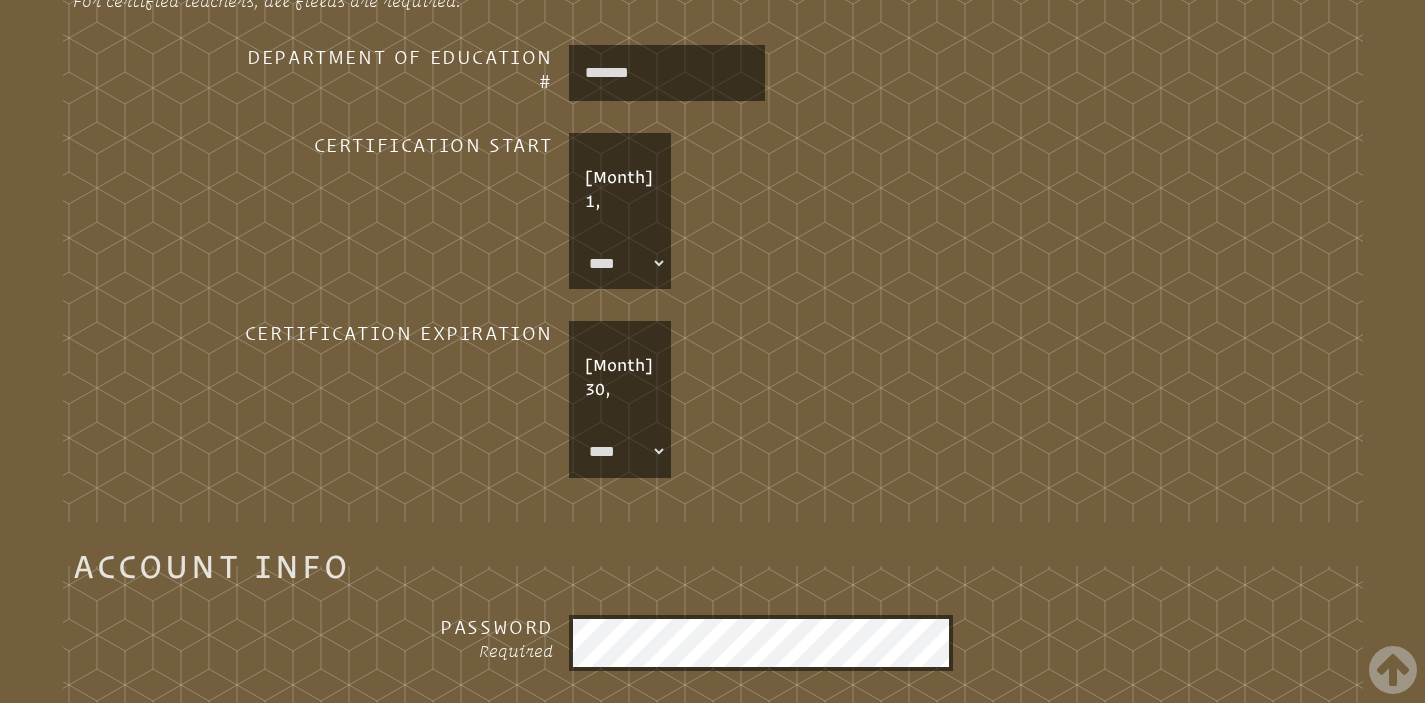 click on "June 30,
*
****
****
****
****
****
****
****
****
****
****
****
**** **** **** **** **** **** **** **** ****" at bounding box center (944, 399) 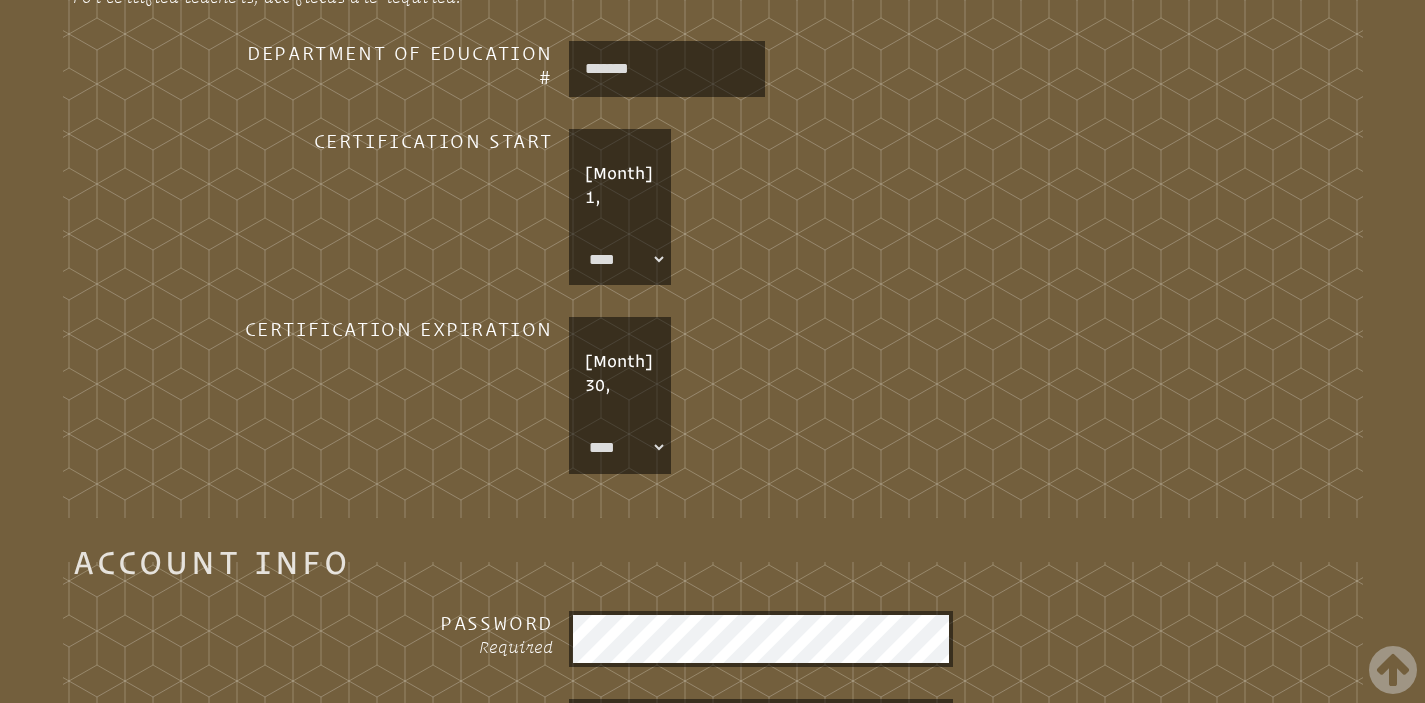 click on "**********" at bounding box center [713, 877] 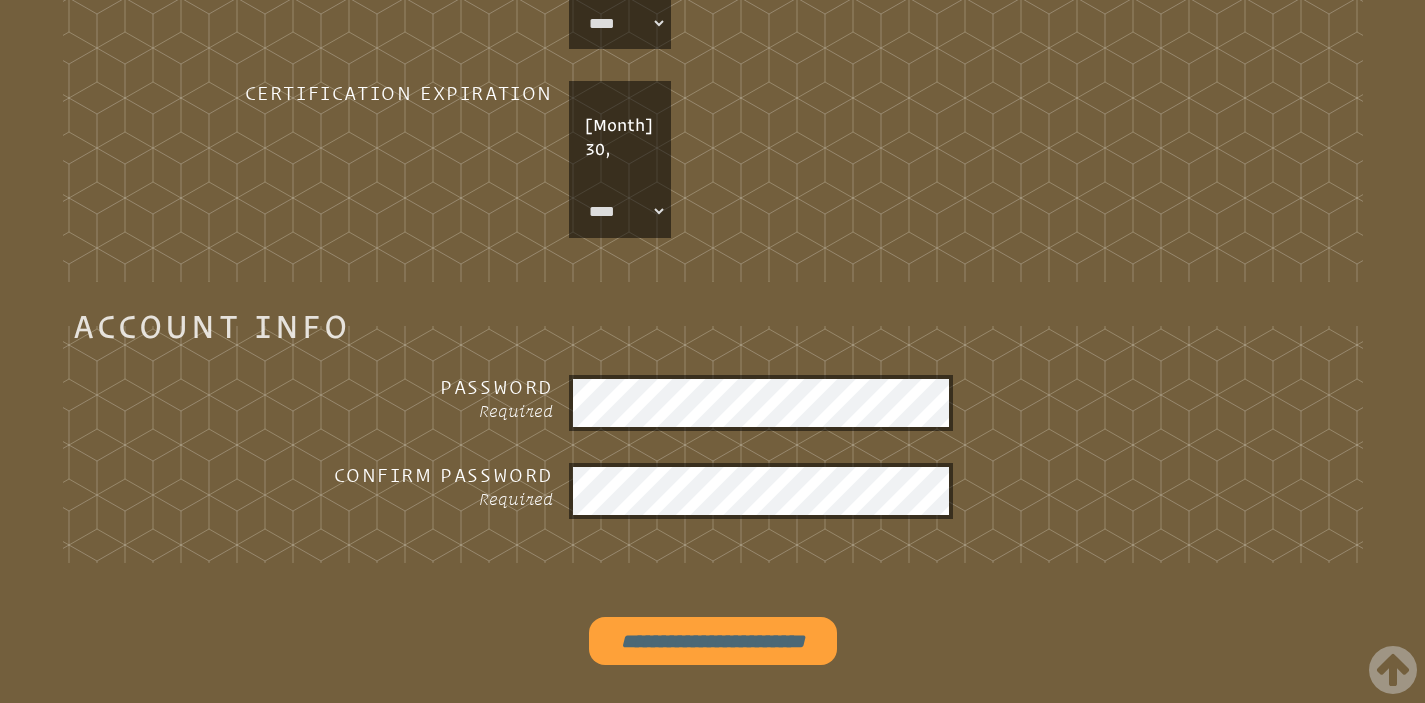 scroll, scrollTop: 1707, scrollLeft: 0, axis: vertical 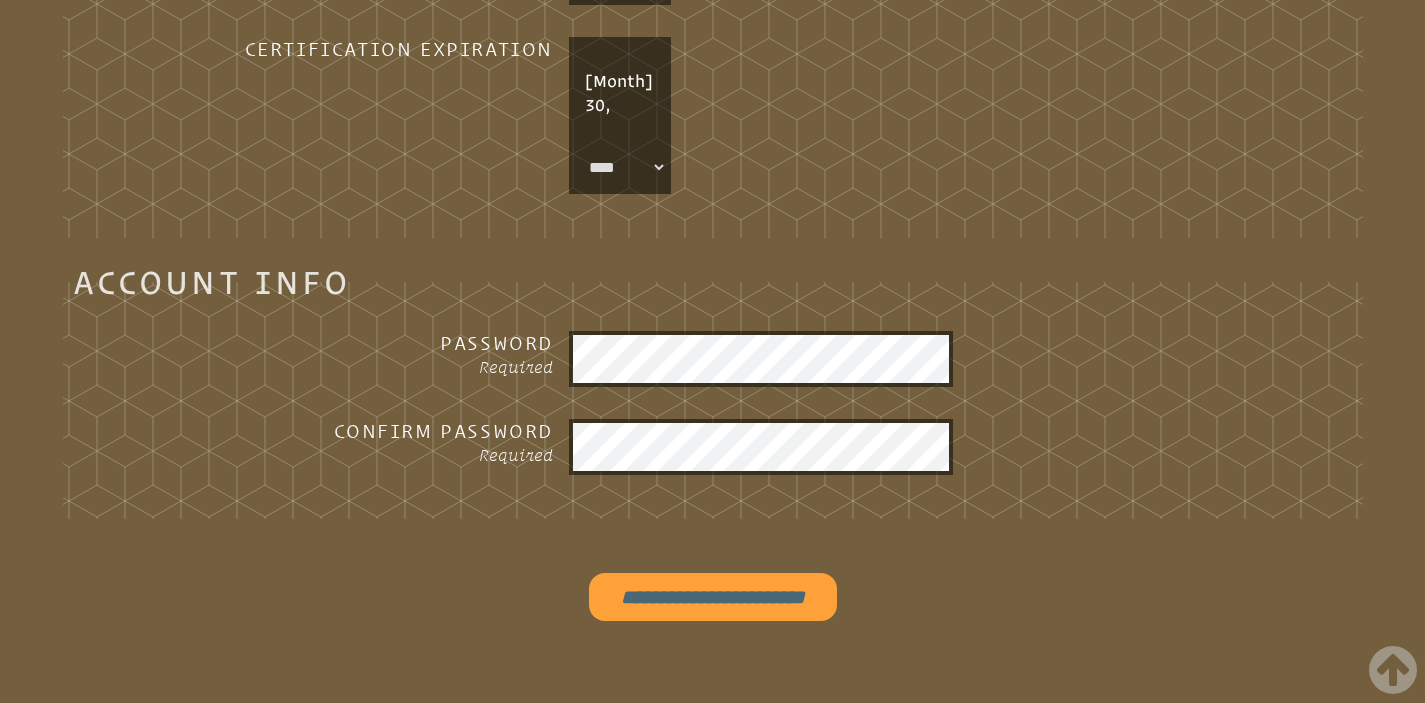 click on "**********" at bounding box center [713, 597] 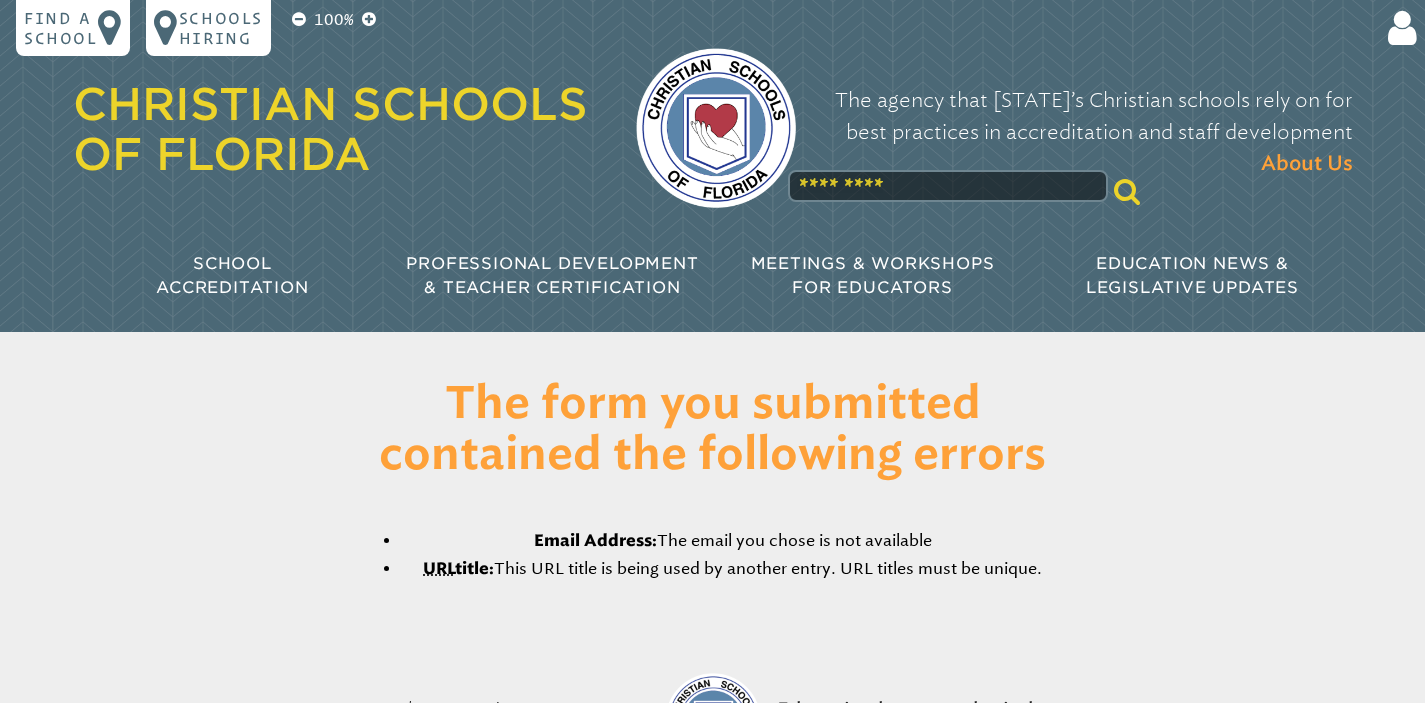 scroll, scrollTop: 0, scrollLeft: 0, axis: both 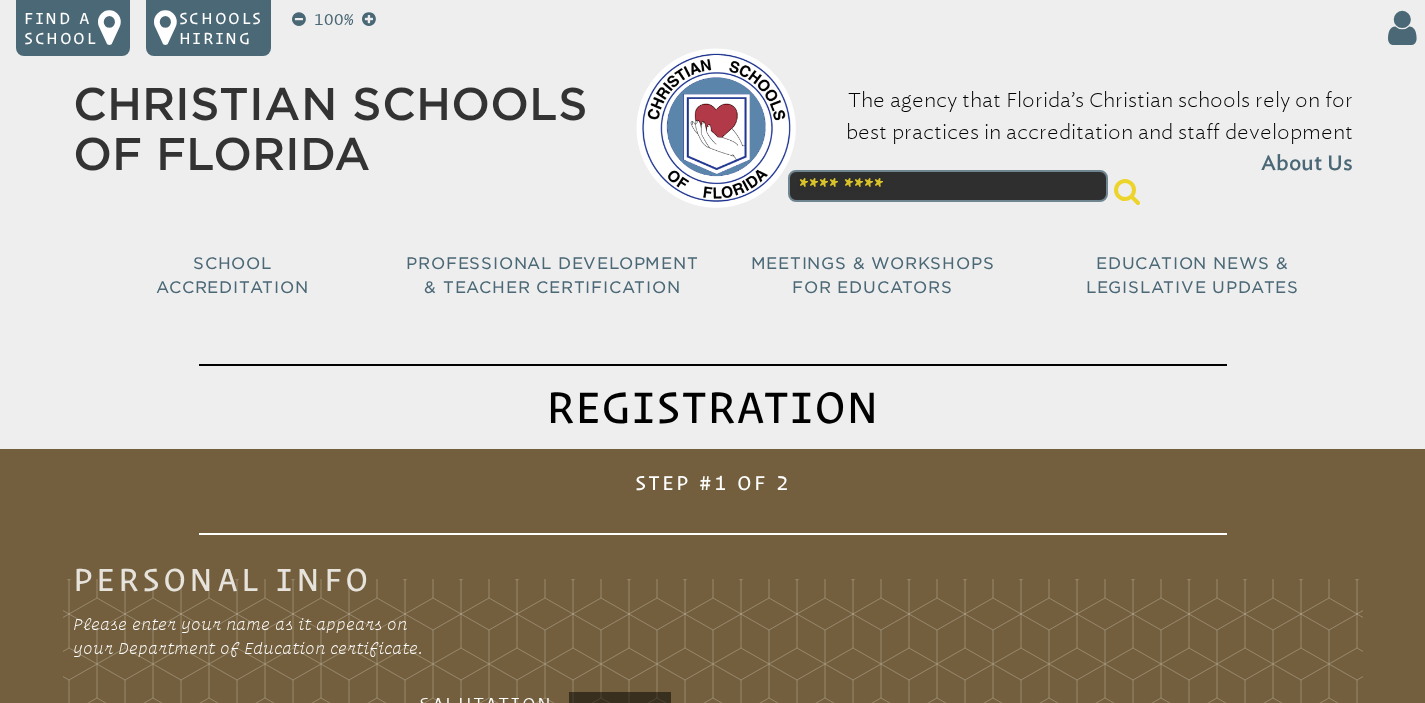 select on "****" 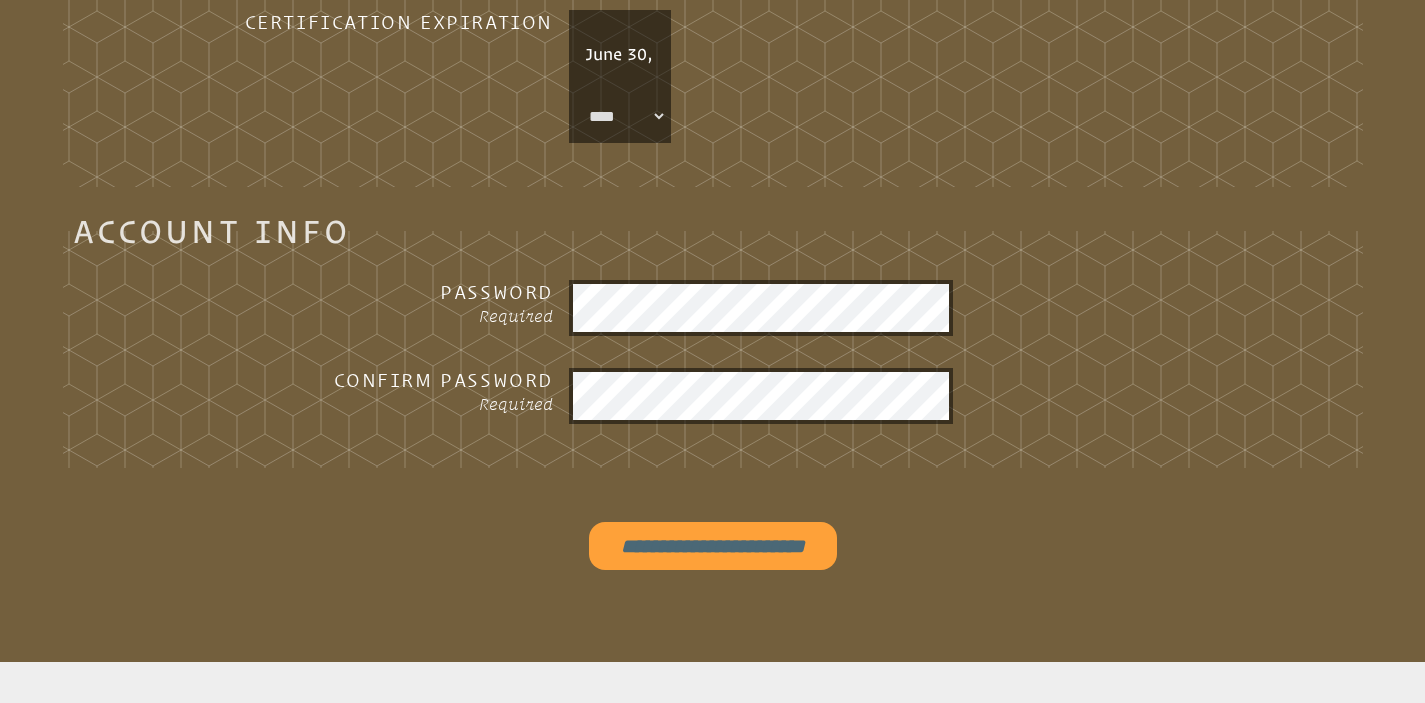 scroll, scrollTop: 1707, scrollLeft: 0, axis: vertical 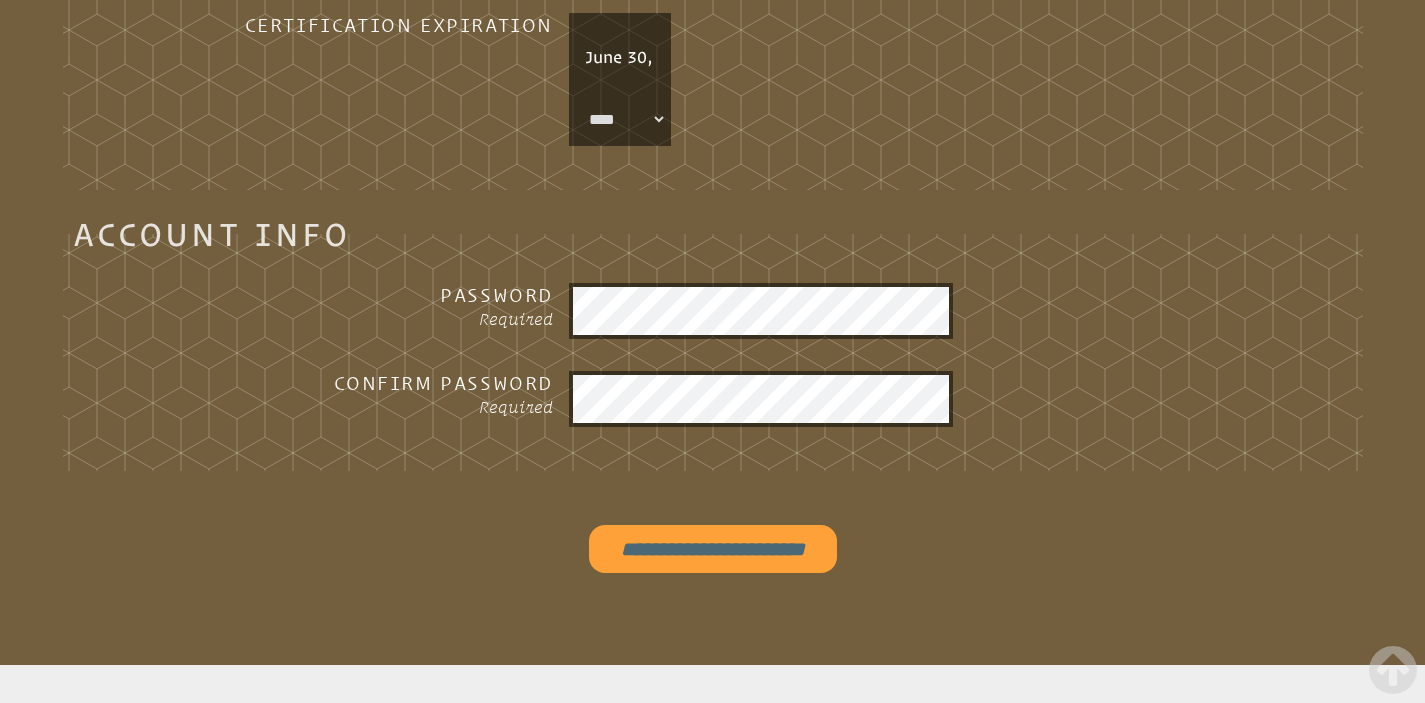 click on "Personal Info
Please enter your name as it appears on your Department of Education certificate.
Salutation
***
****
***
***
****
First Name
Middle Name
Last Name
Contact Info
Email
Telephone #
Certification Info
For certified teachers, all fields are required.
Department of Education #
Certification Start
July 1,
*
****
****
****
****
****
****
****
**** **** **** **** **** **** **** **** **** **** ****" at bounding box center [712, -334] 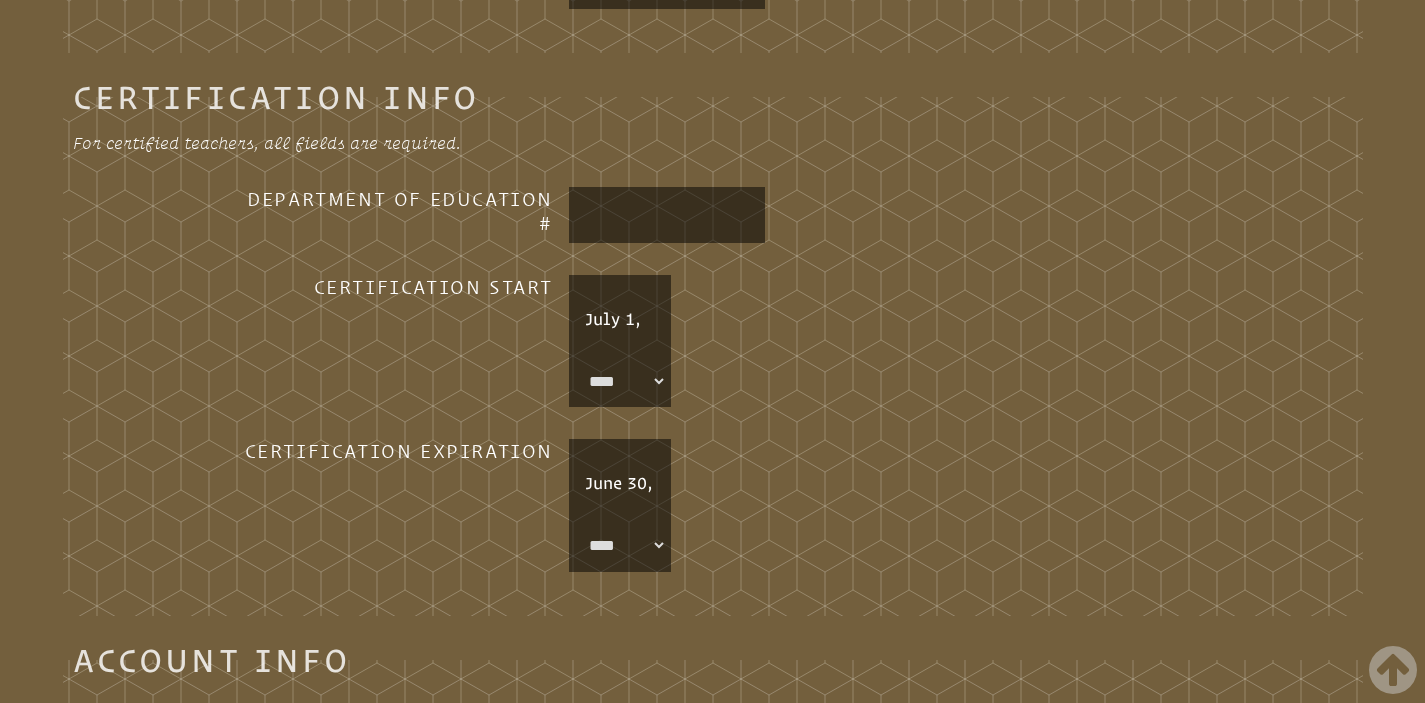 scroll, scrollTop: 1267, scrollLeft: 0, axis: vertical 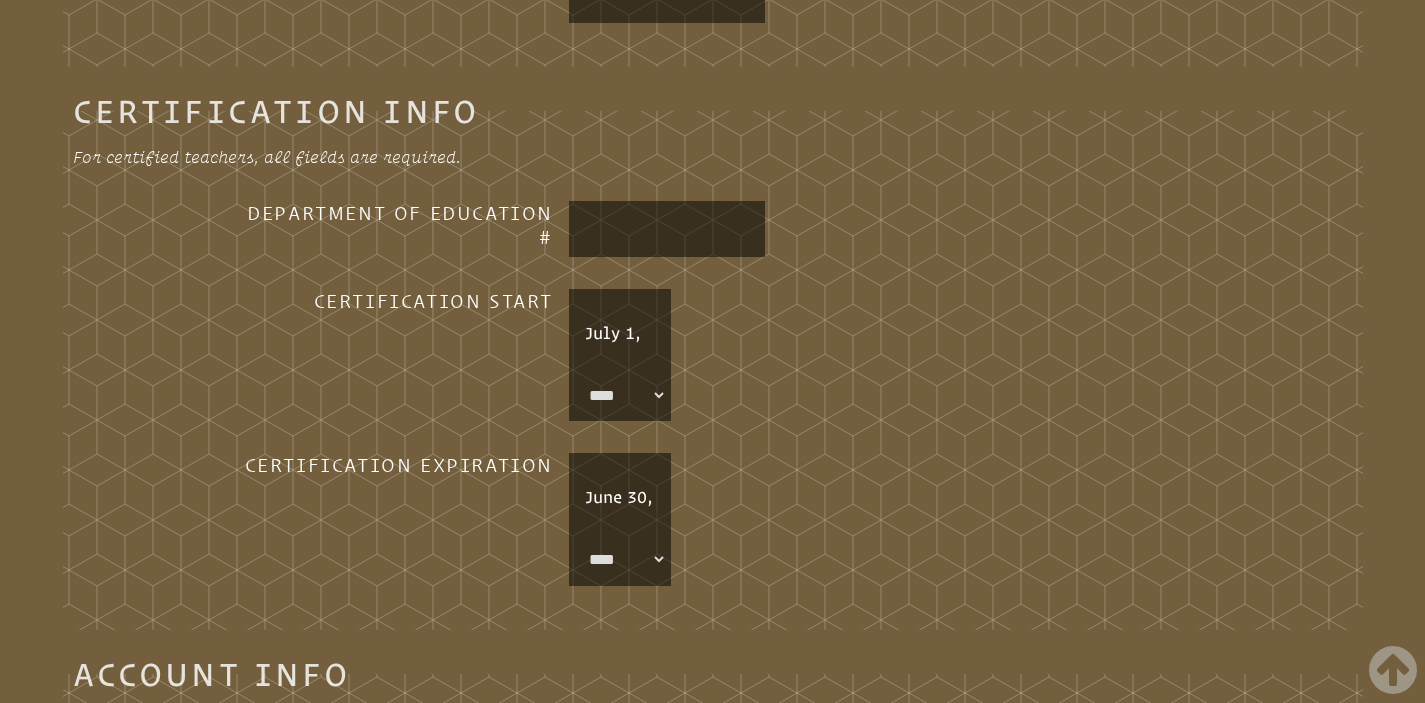 click at bounding box center (667, 229) 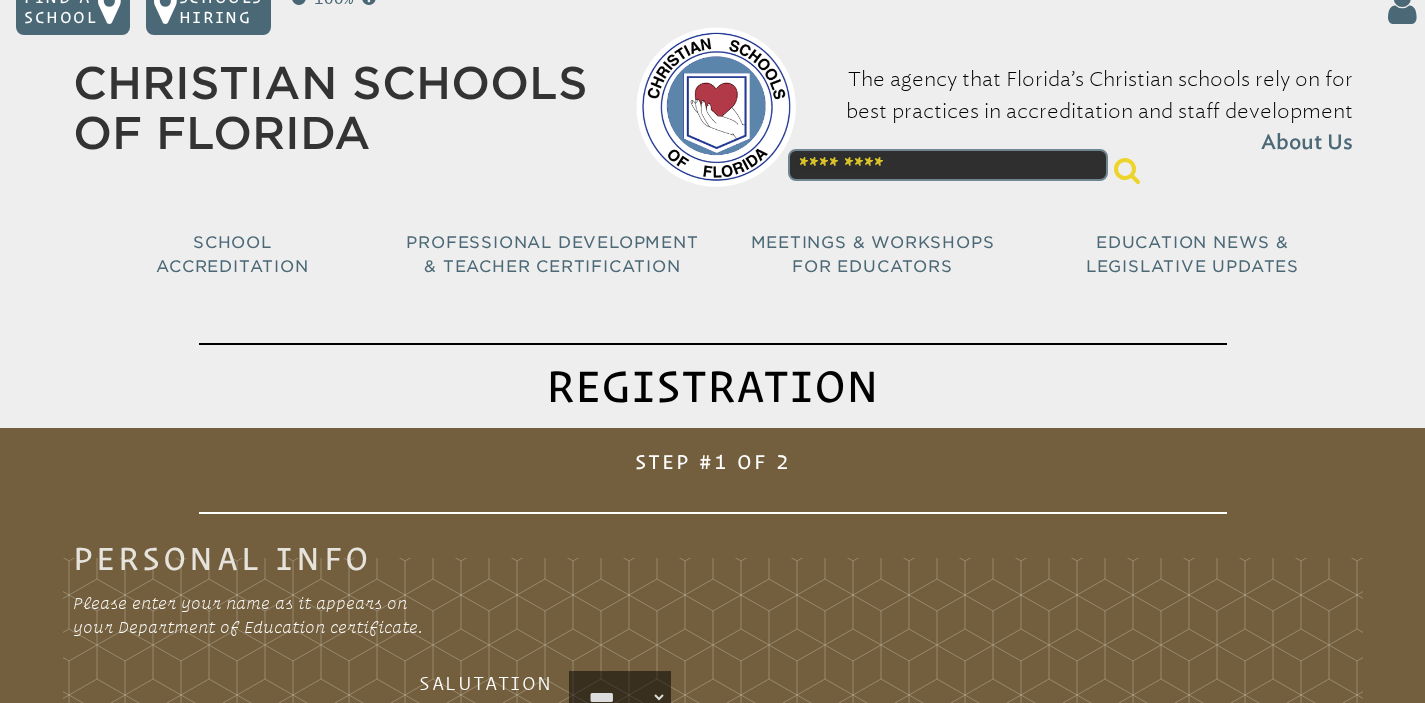 scroll, scrollTop: 0, scrollLeft: 0, axis: both 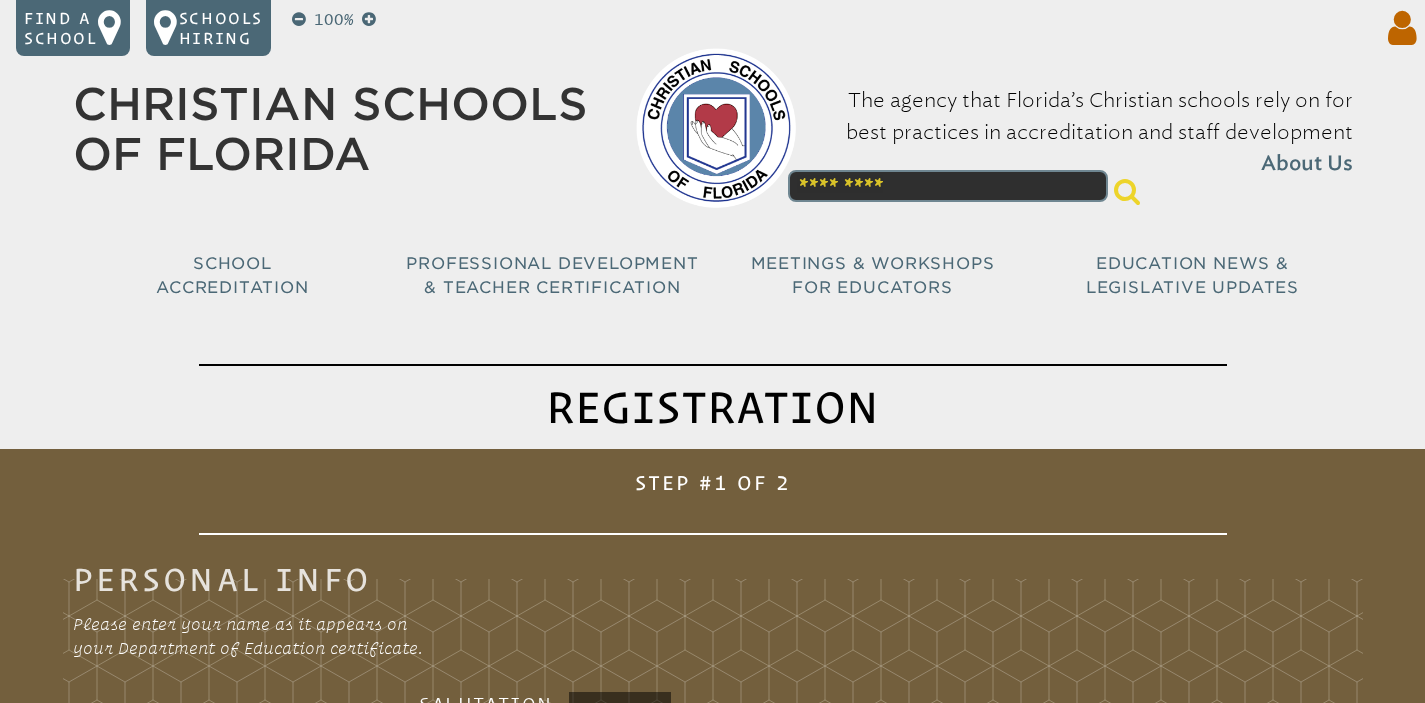 click at bounding box center [1398, 28] 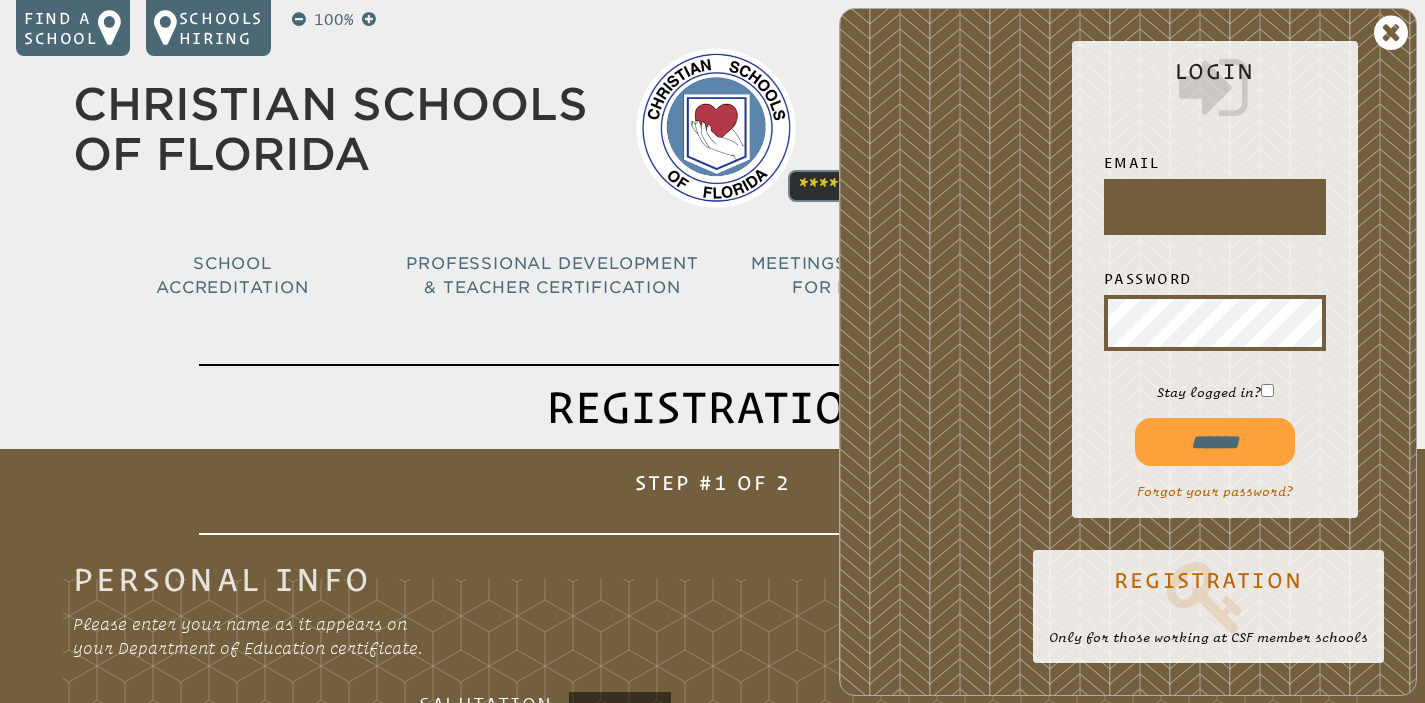 click at bounding box center [1215, 207] 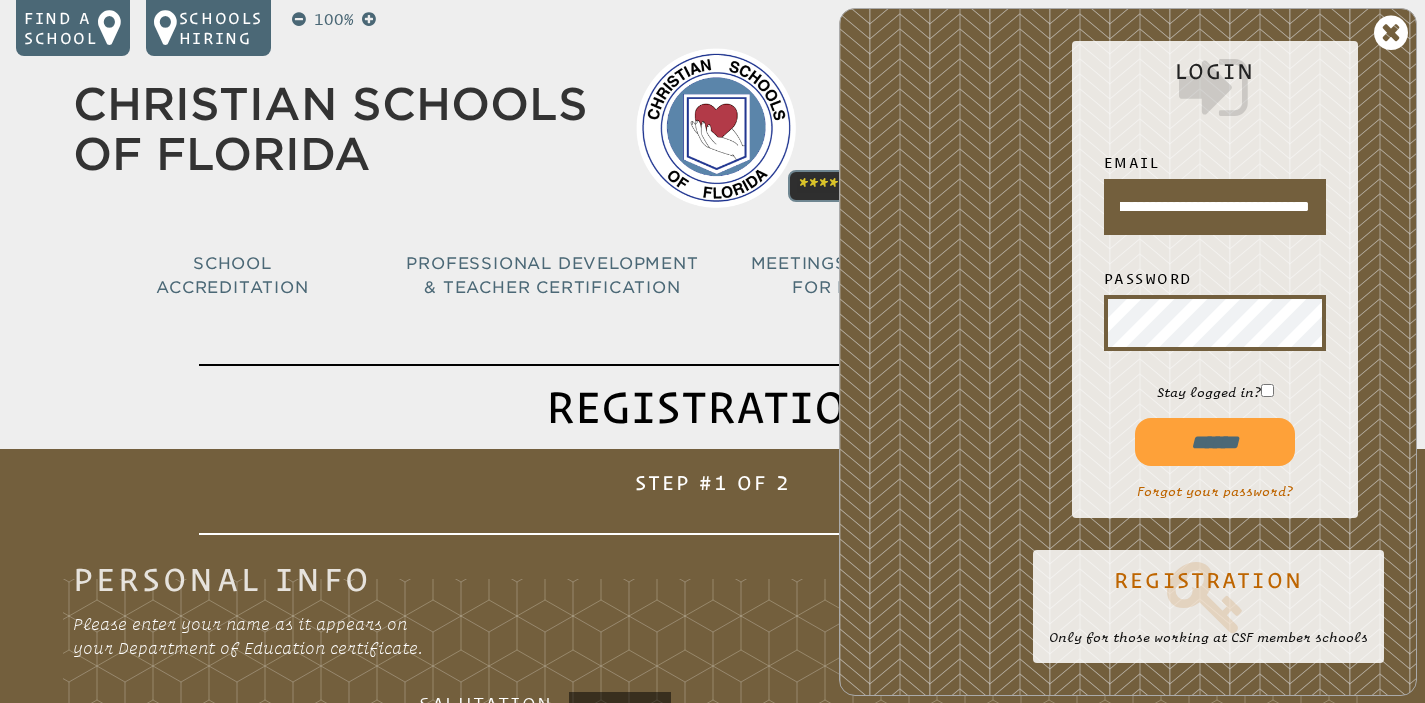 scroll, scrollTop: 0, scrollLeft: 109, axis: horizontal 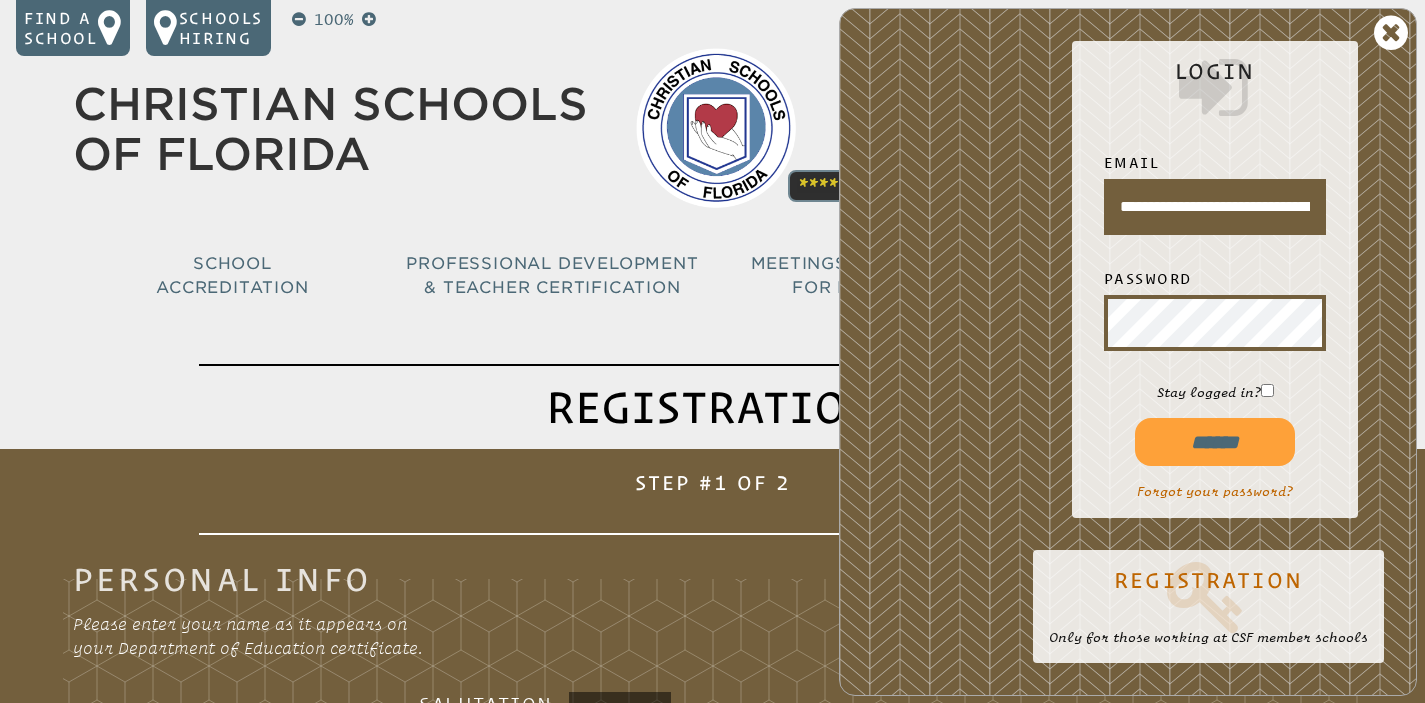 click on "******" at bounding box center [1215, 442] 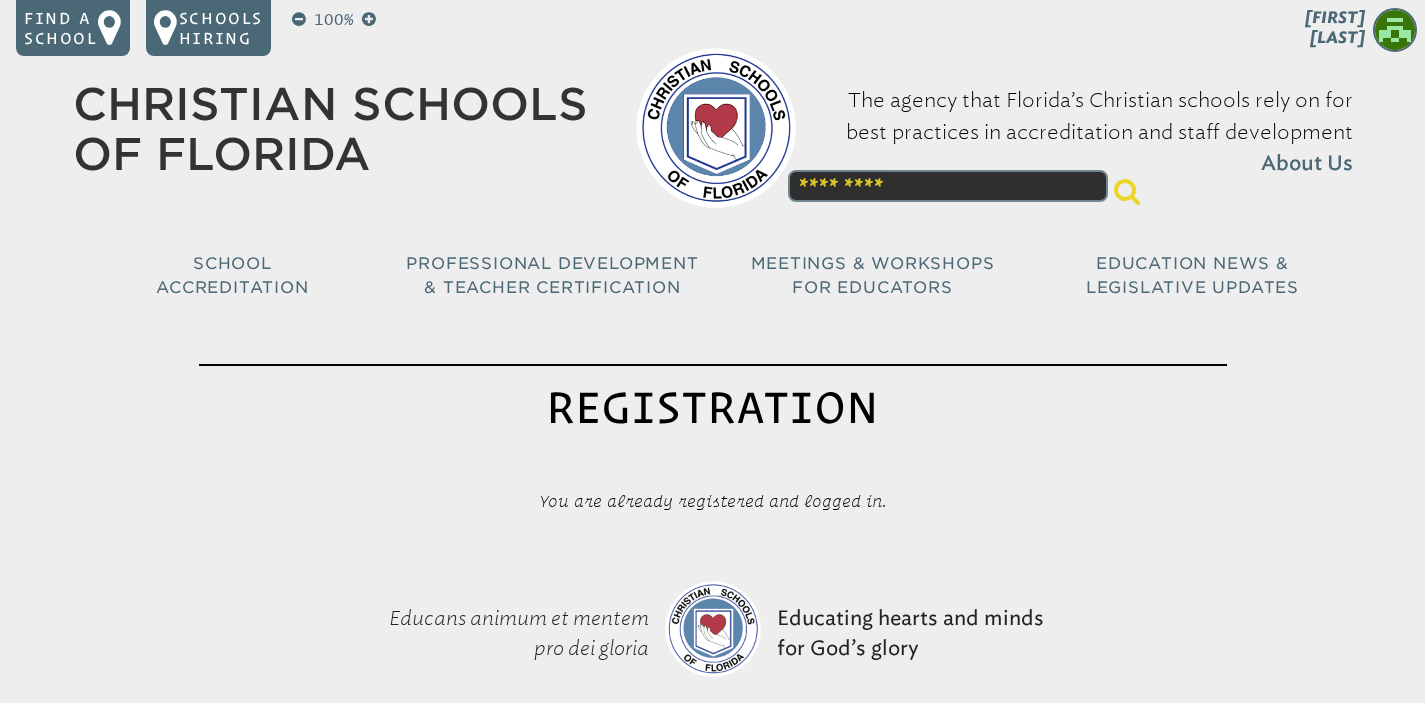 scroll, scrollTop: 0, scrollLeft: 0, axis: both 